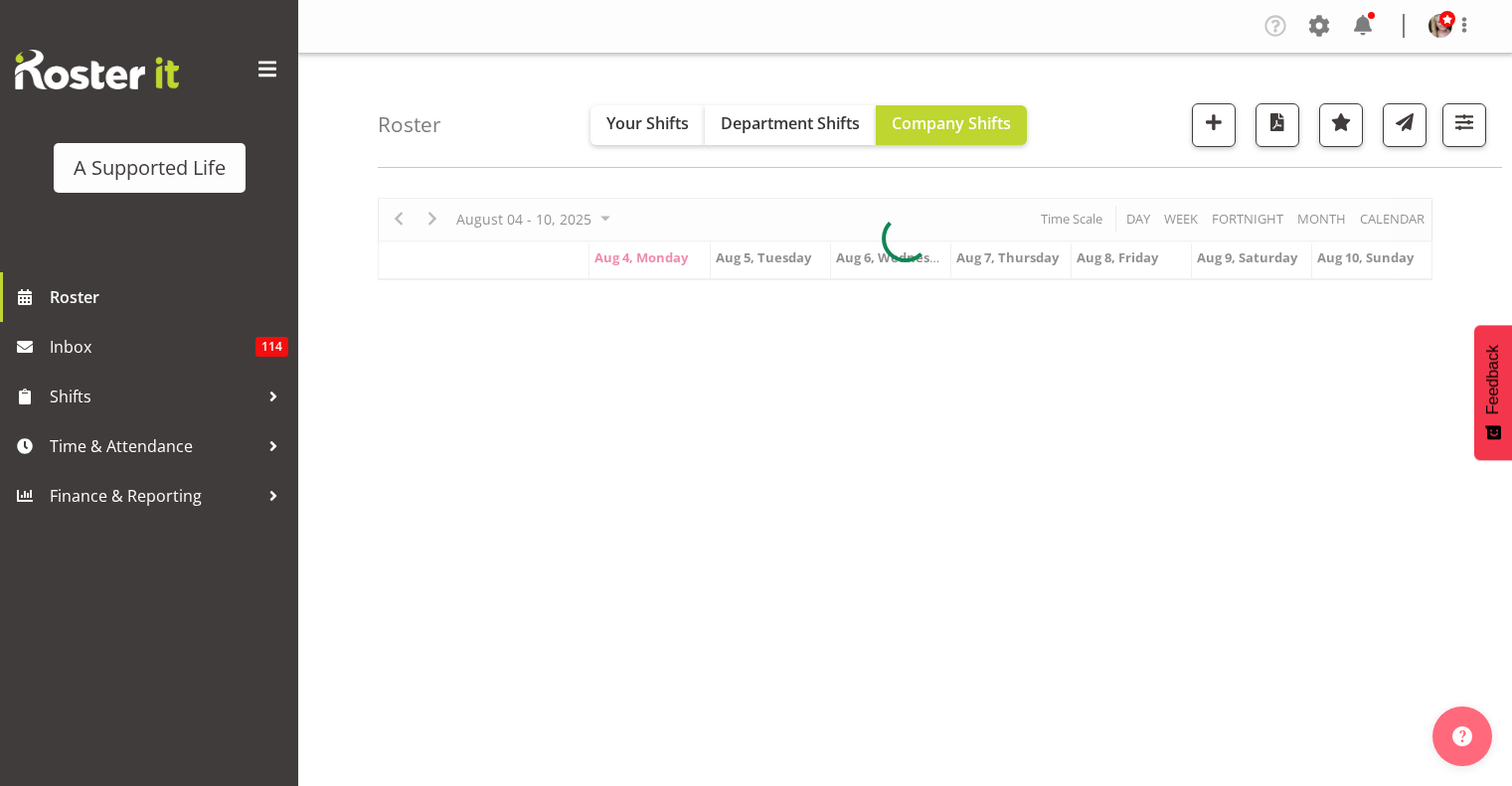 scroll, scrollTop: 0, scrollLeft: 0, axis: both 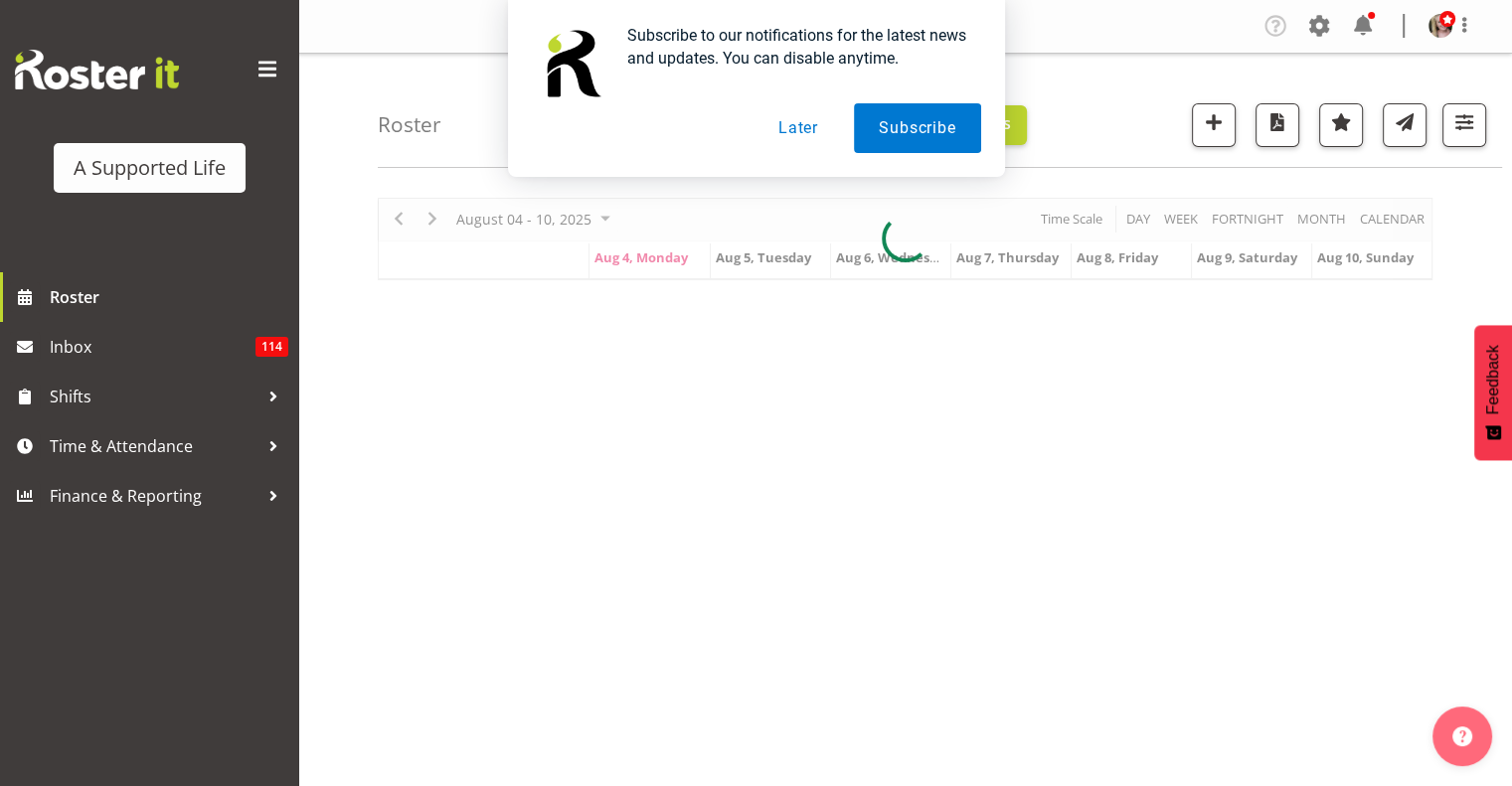 click on "Later" at bounding box center [798, 128] 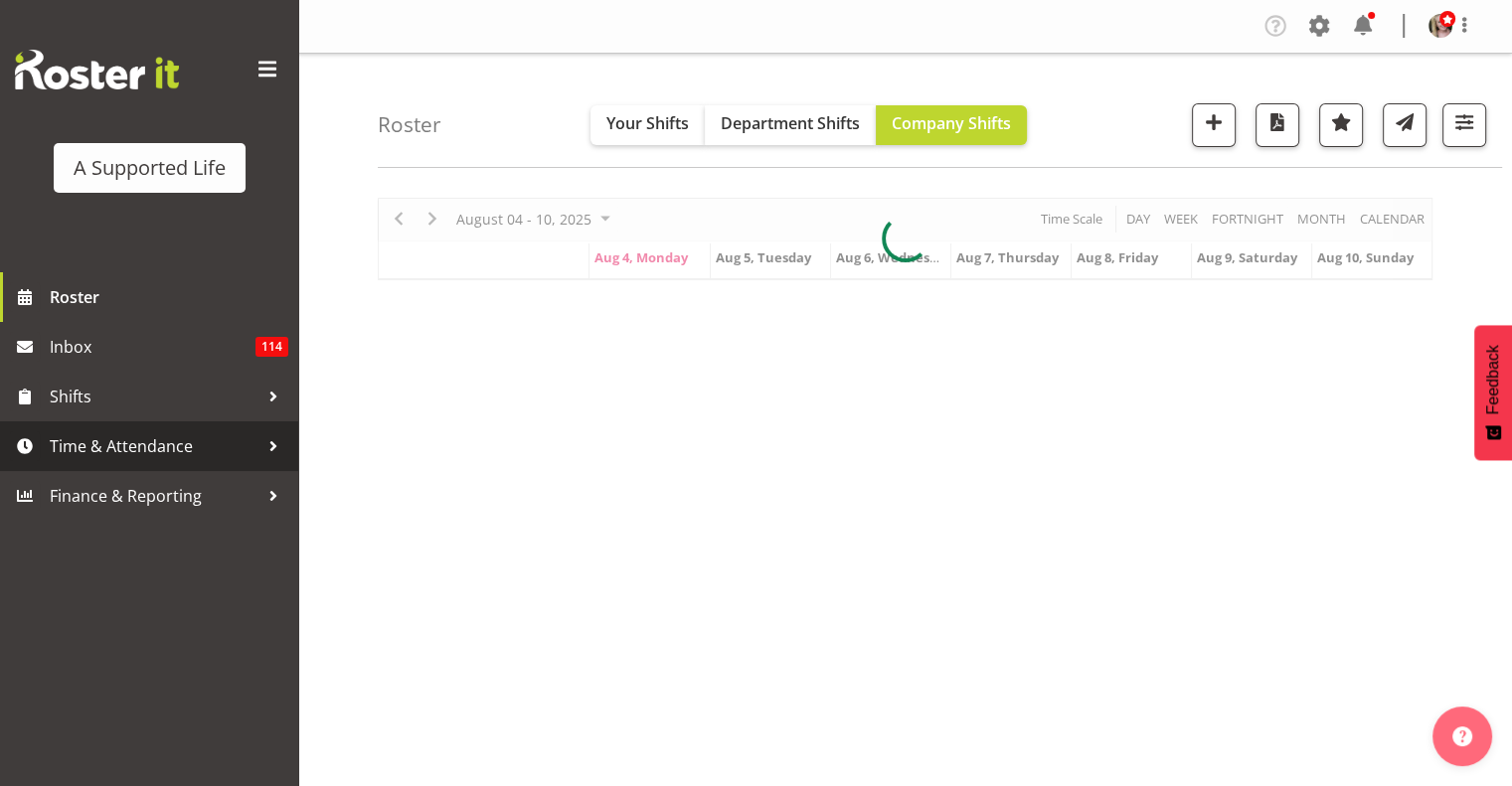 click on "Time & Attendance" at bounding box center [154, 446] 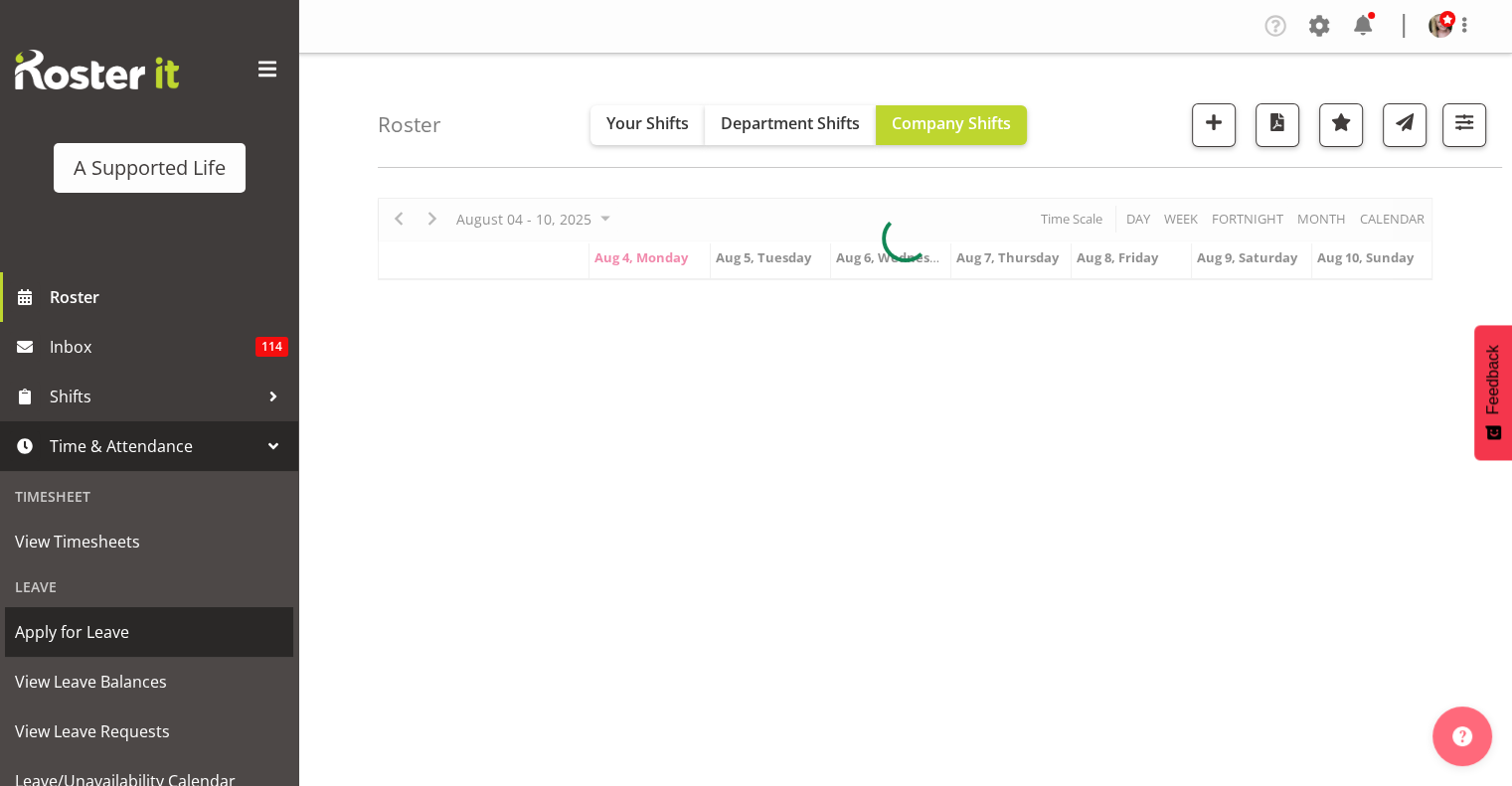 click on "Apply for Leave" at bounding box center (149, 632) 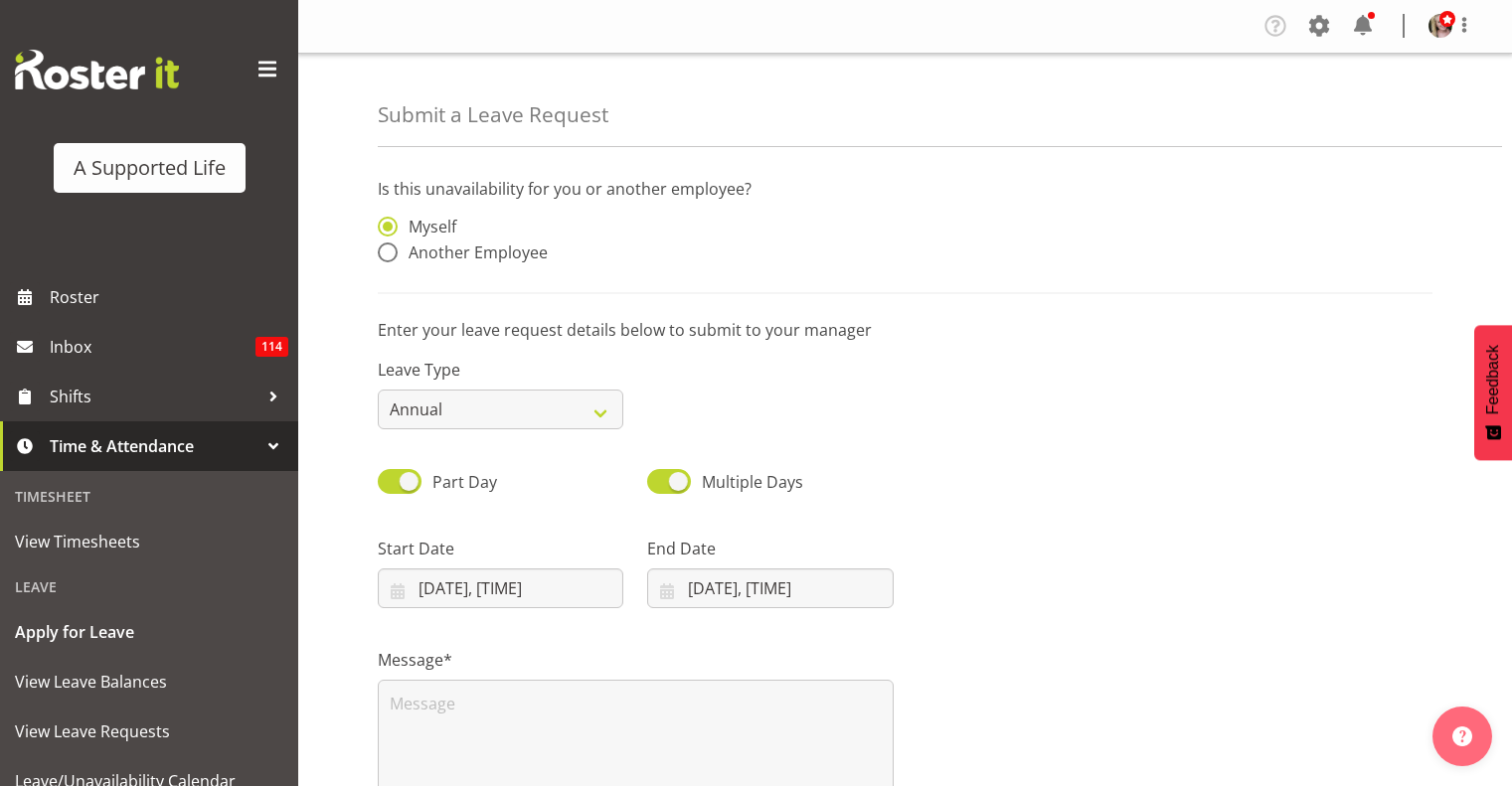 scroll, scrollTop: 0, scrollLeft: 0, axis: both 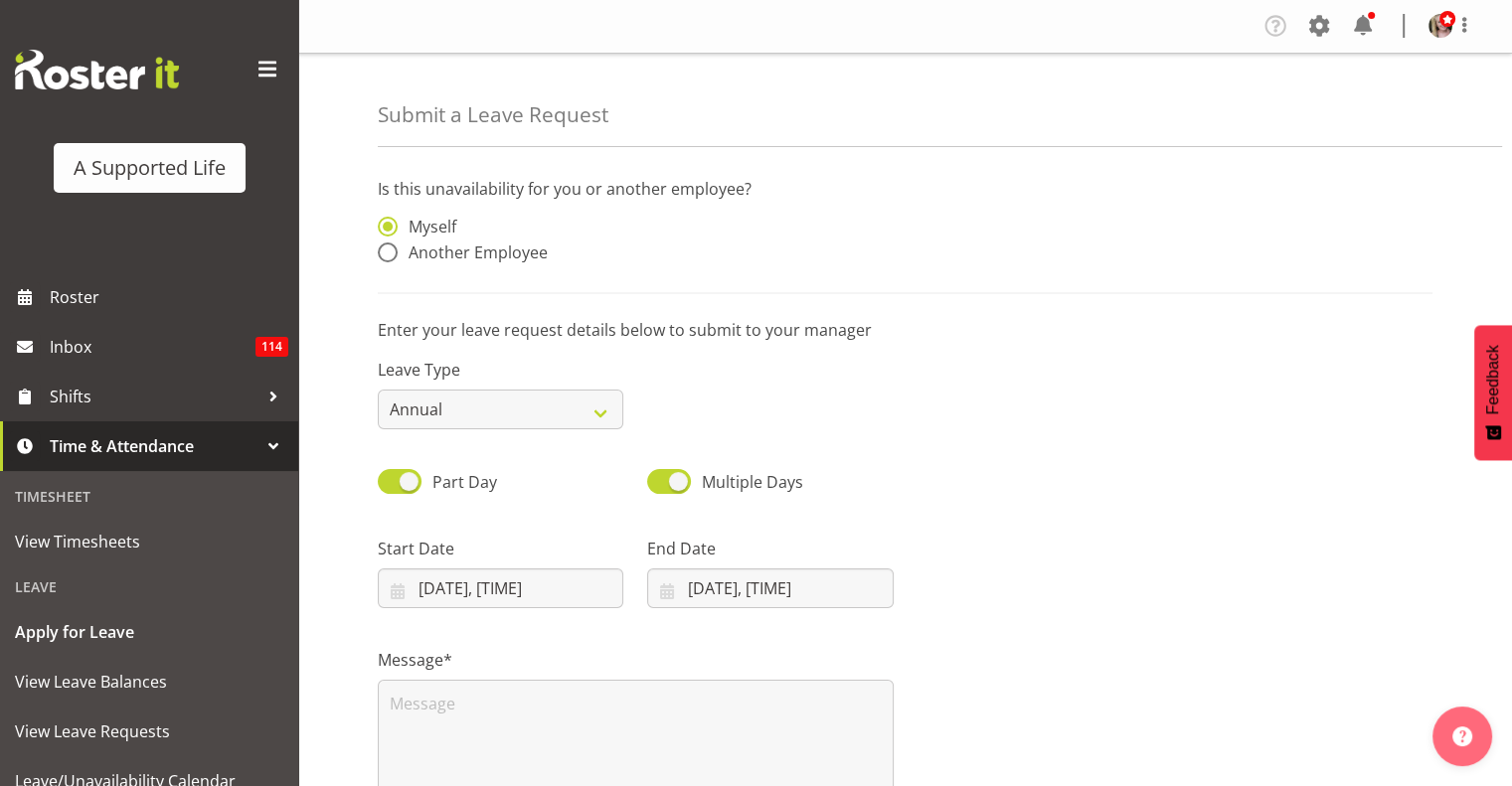 click on "[FIRST]
[FIRST] [LAST]" at bounding box center (500, 242) 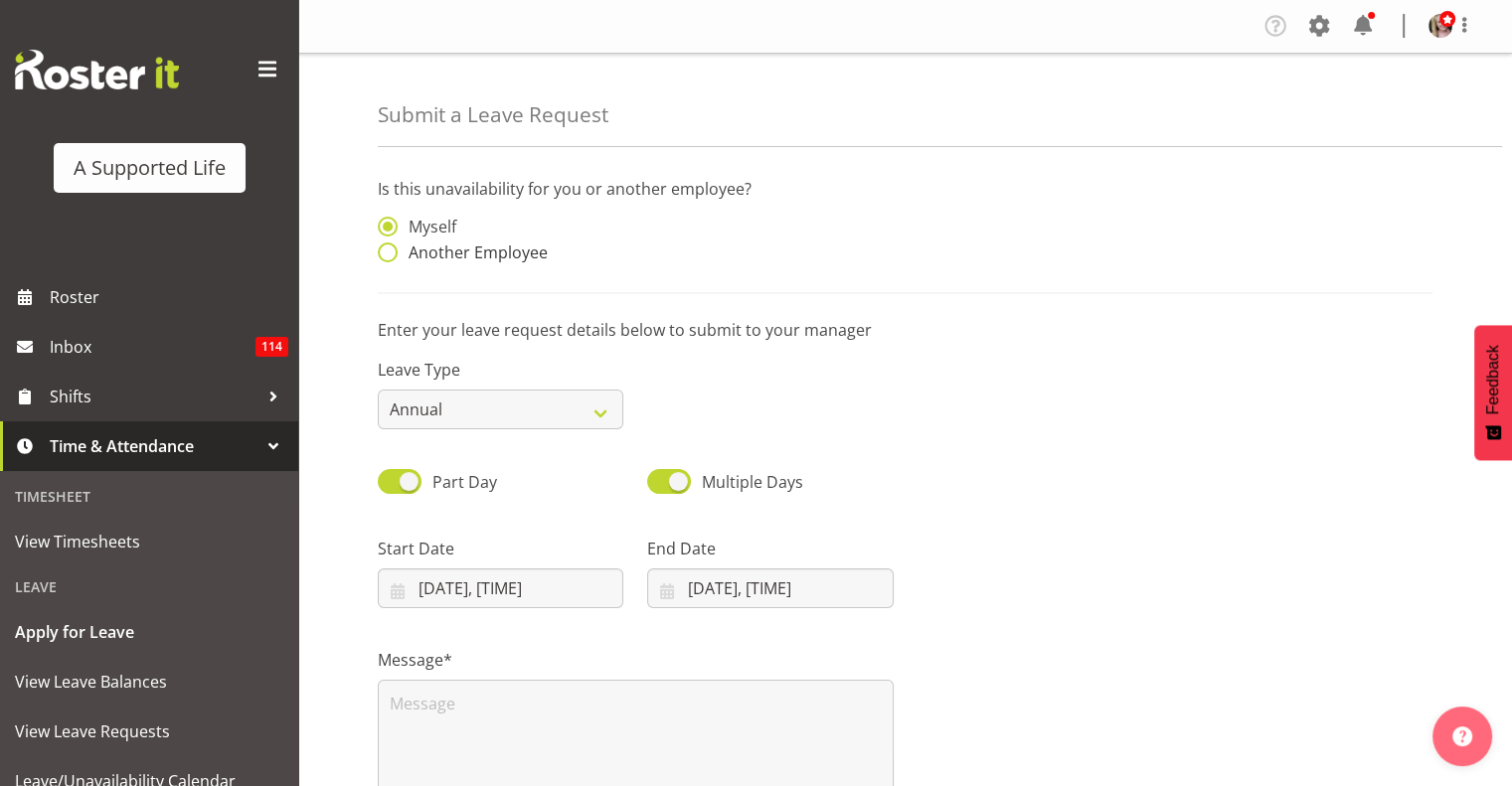 click on "Another Employee" at bounding box center [472, 252] 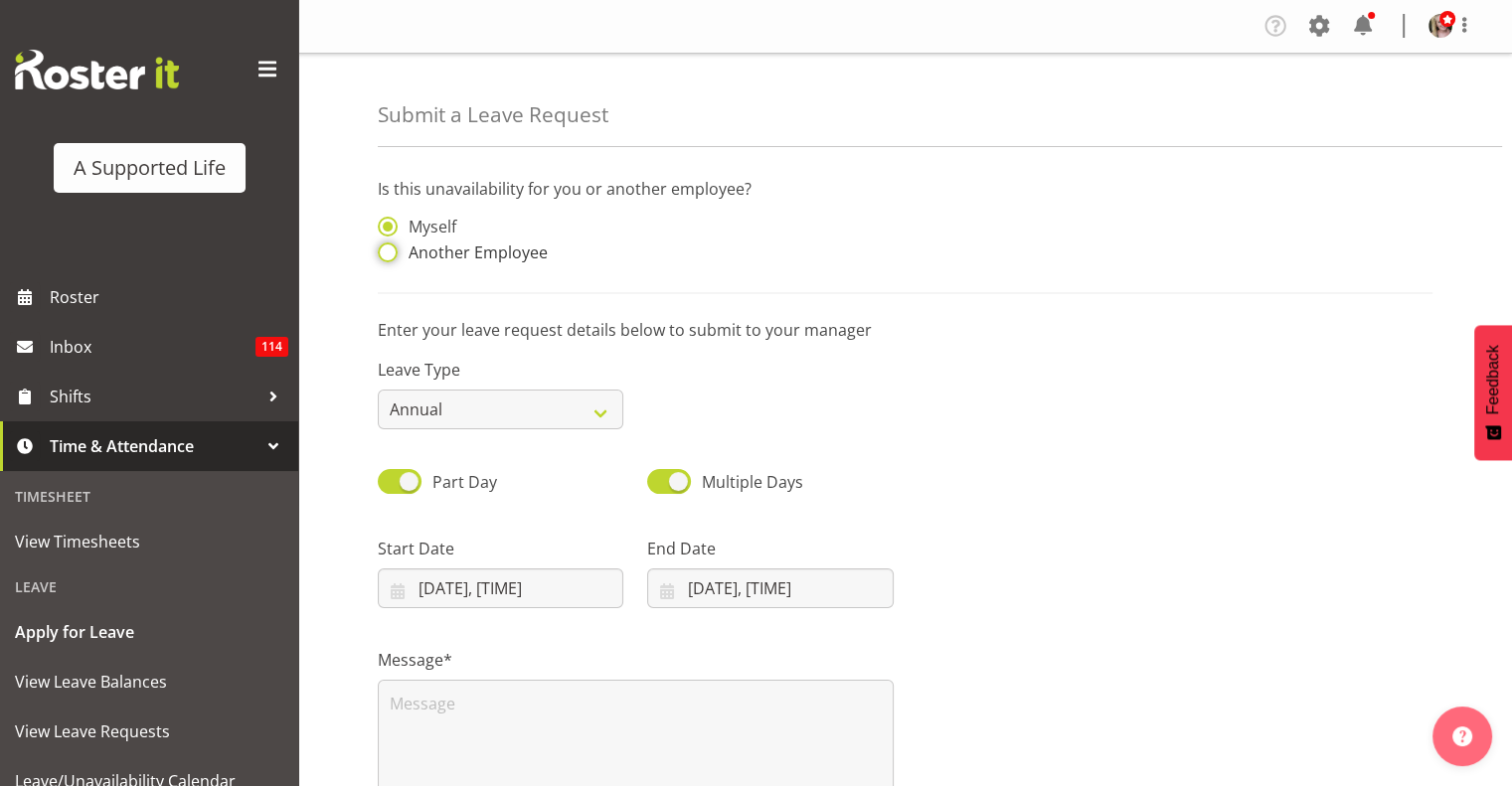 click on "Another Employee" at bounding box center [384, 252] 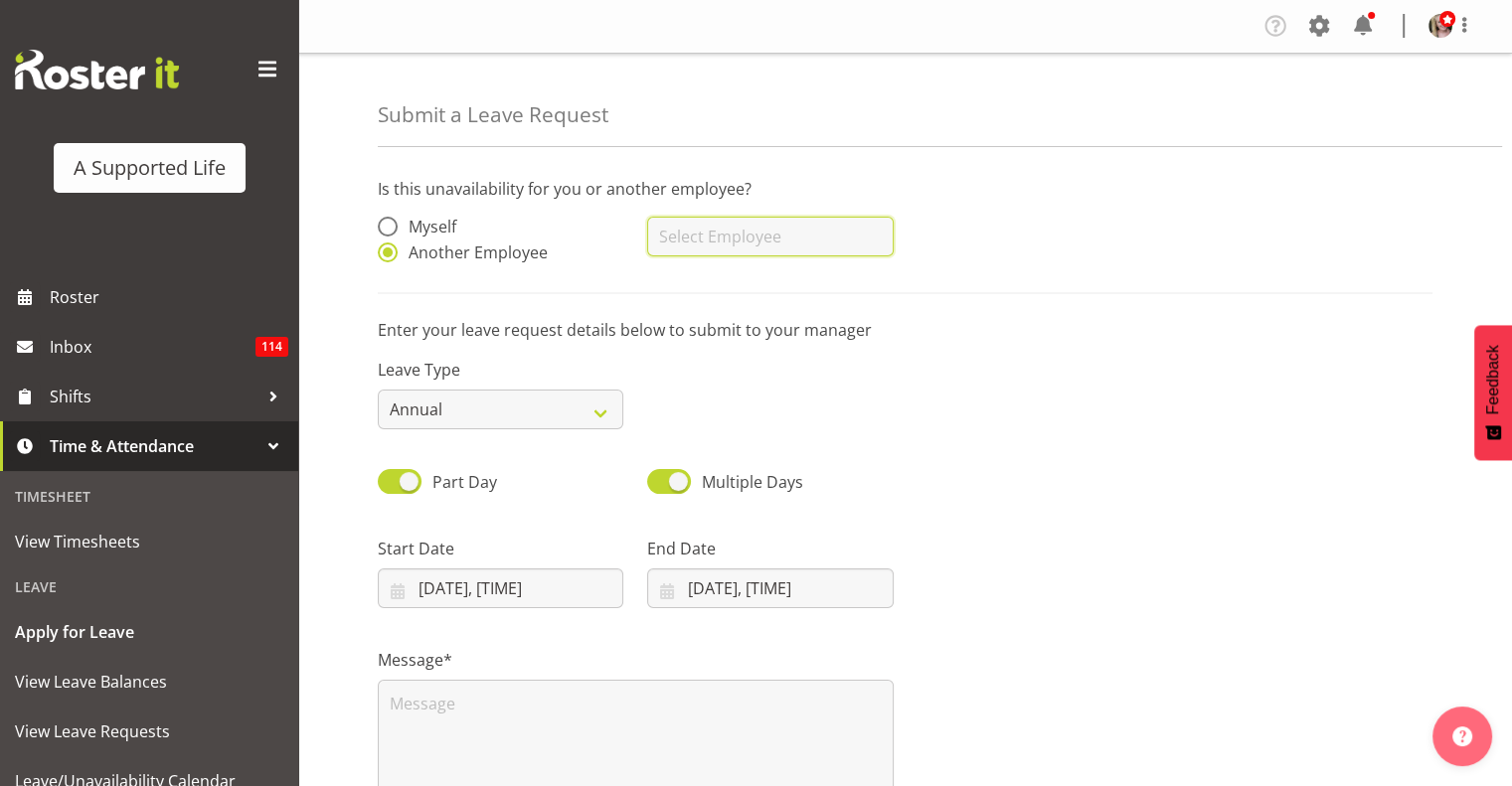 click at bounding box center (769, 236) 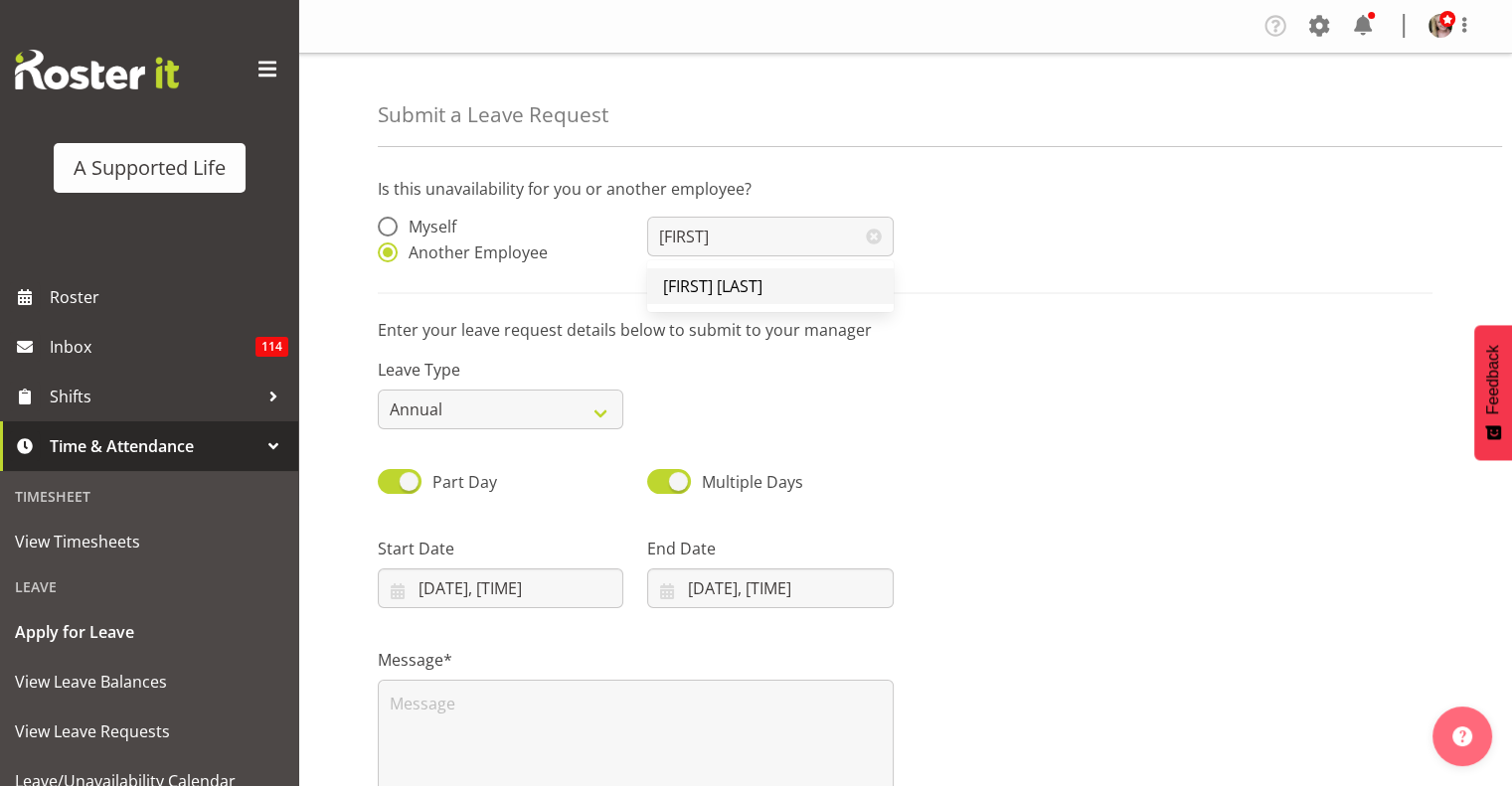 click on "[FIRST] [LAST]" at bounding box center [713, 286] 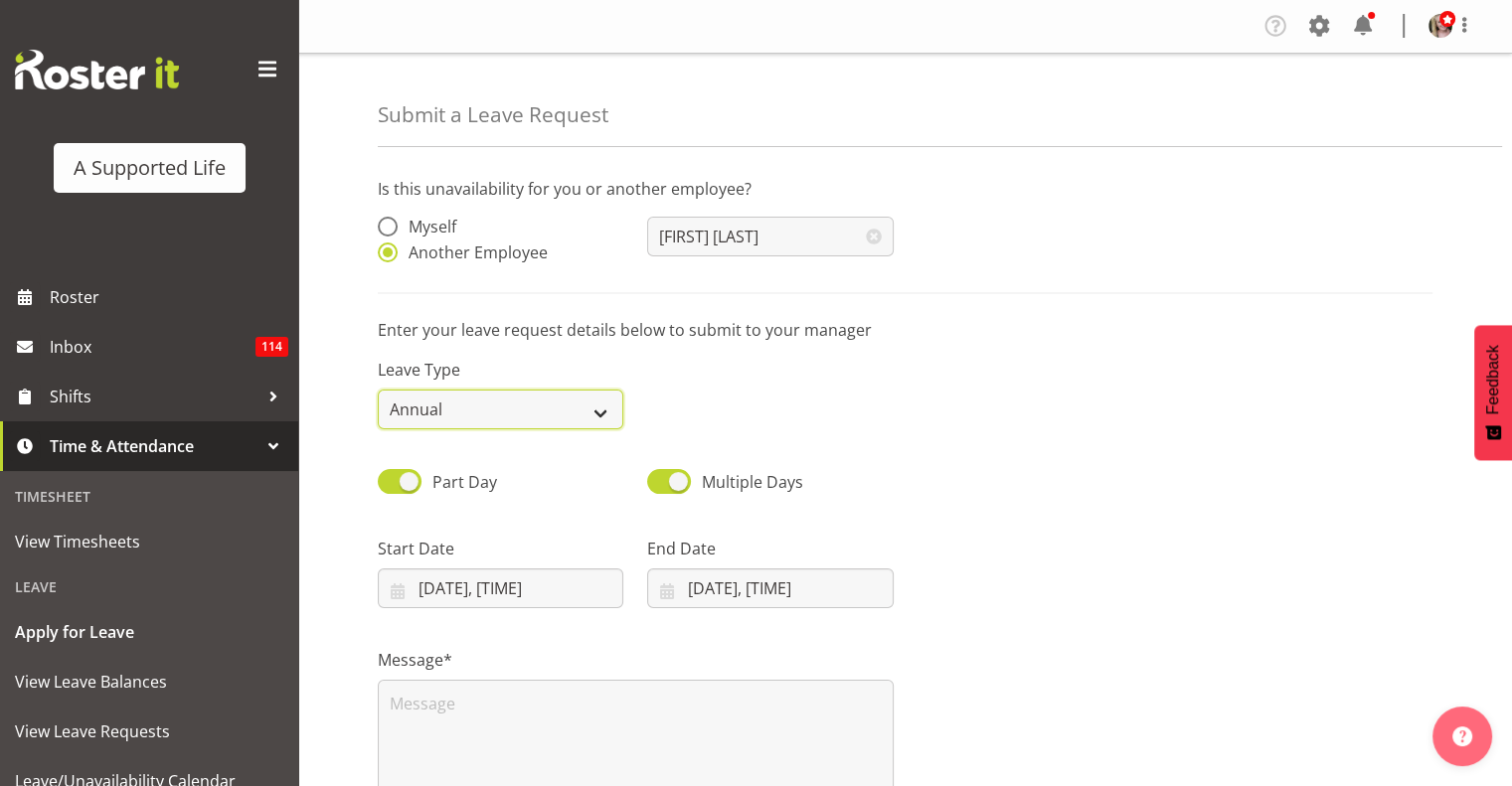 click on "Annual Sick Bereavement Domestic Violence Parental Jury Service Day In Lieu   Other" at bounding box center [500, 409] 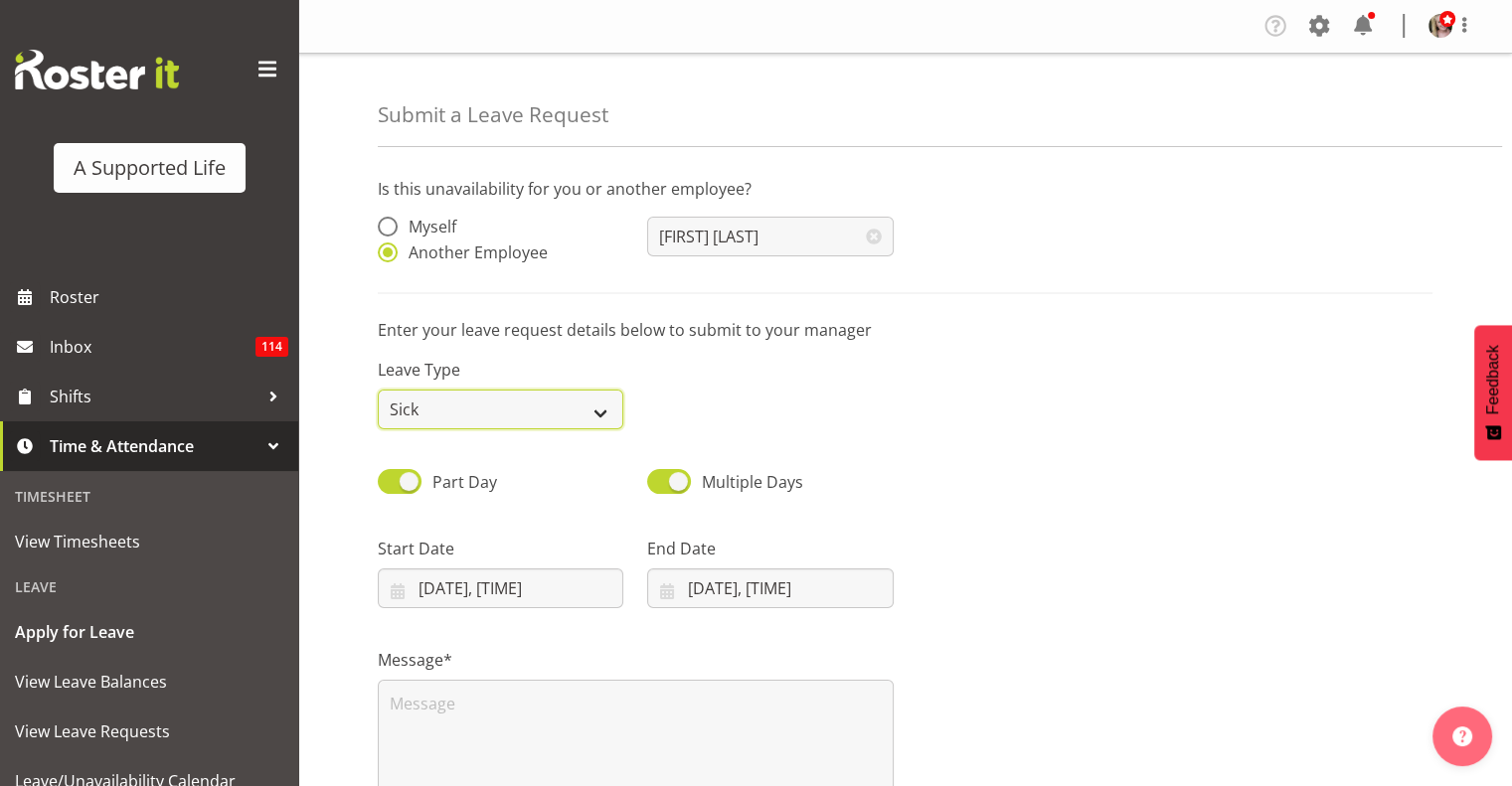 click on "Annual Sick Bereavement Domestic Violence Parental Jury Service Day In Lieu   Other" at bounding box center [500, 409] 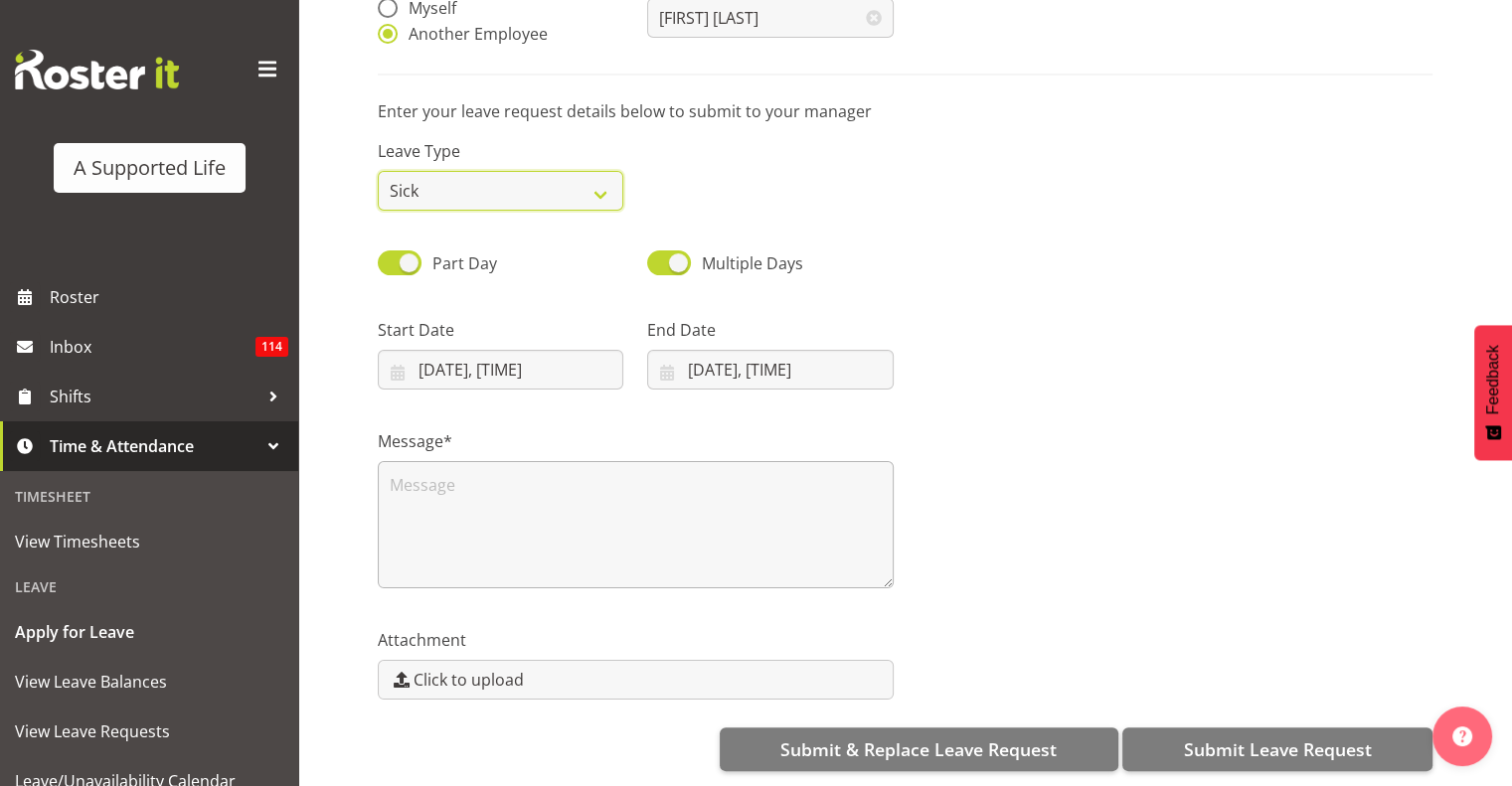 scroll, scrollTop: 235, scrollLeft: 0, axis: vertical 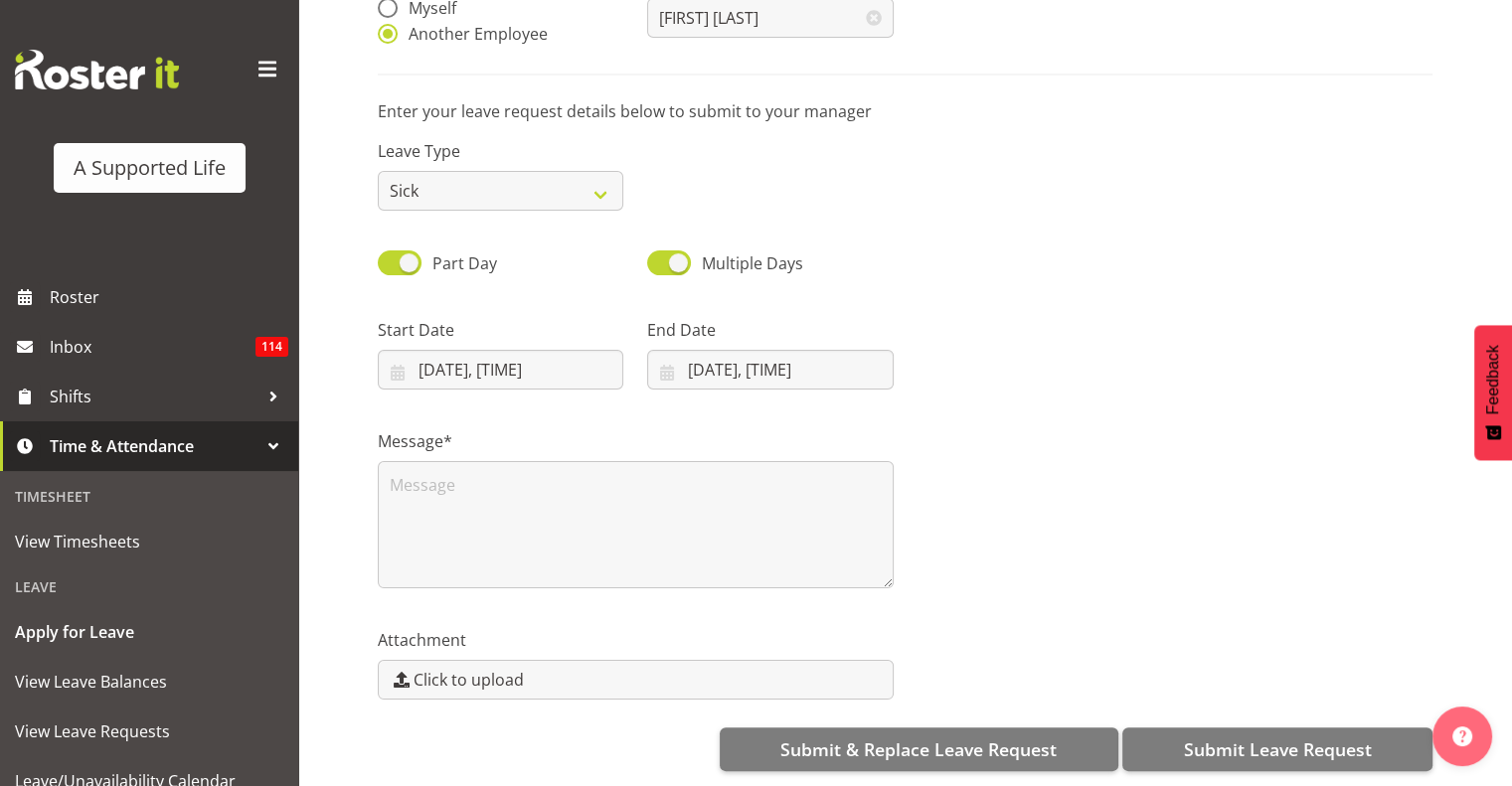 click on "Message*" at bounding box center (635, 441) 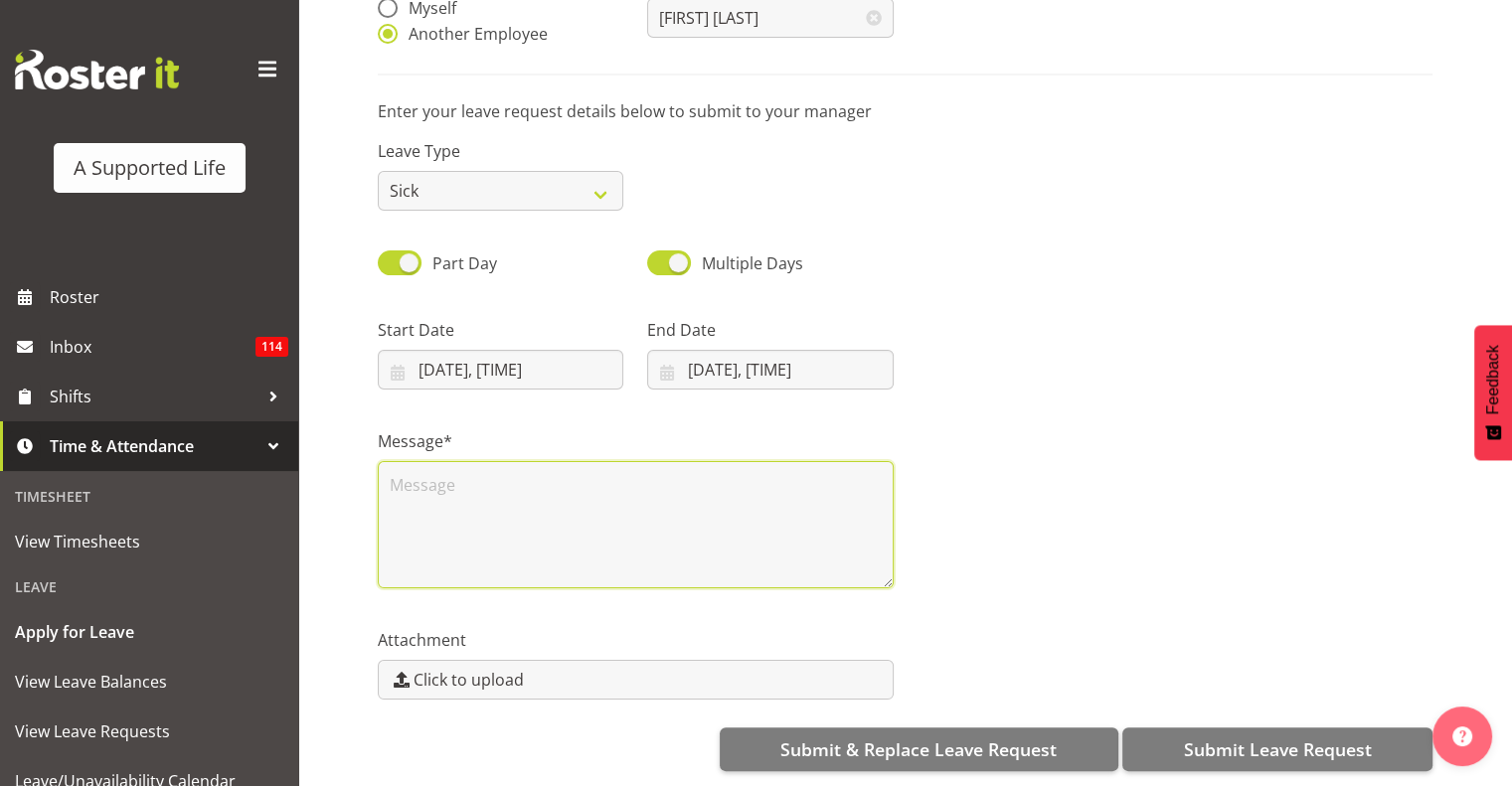 click at bounding box center [635, 525] 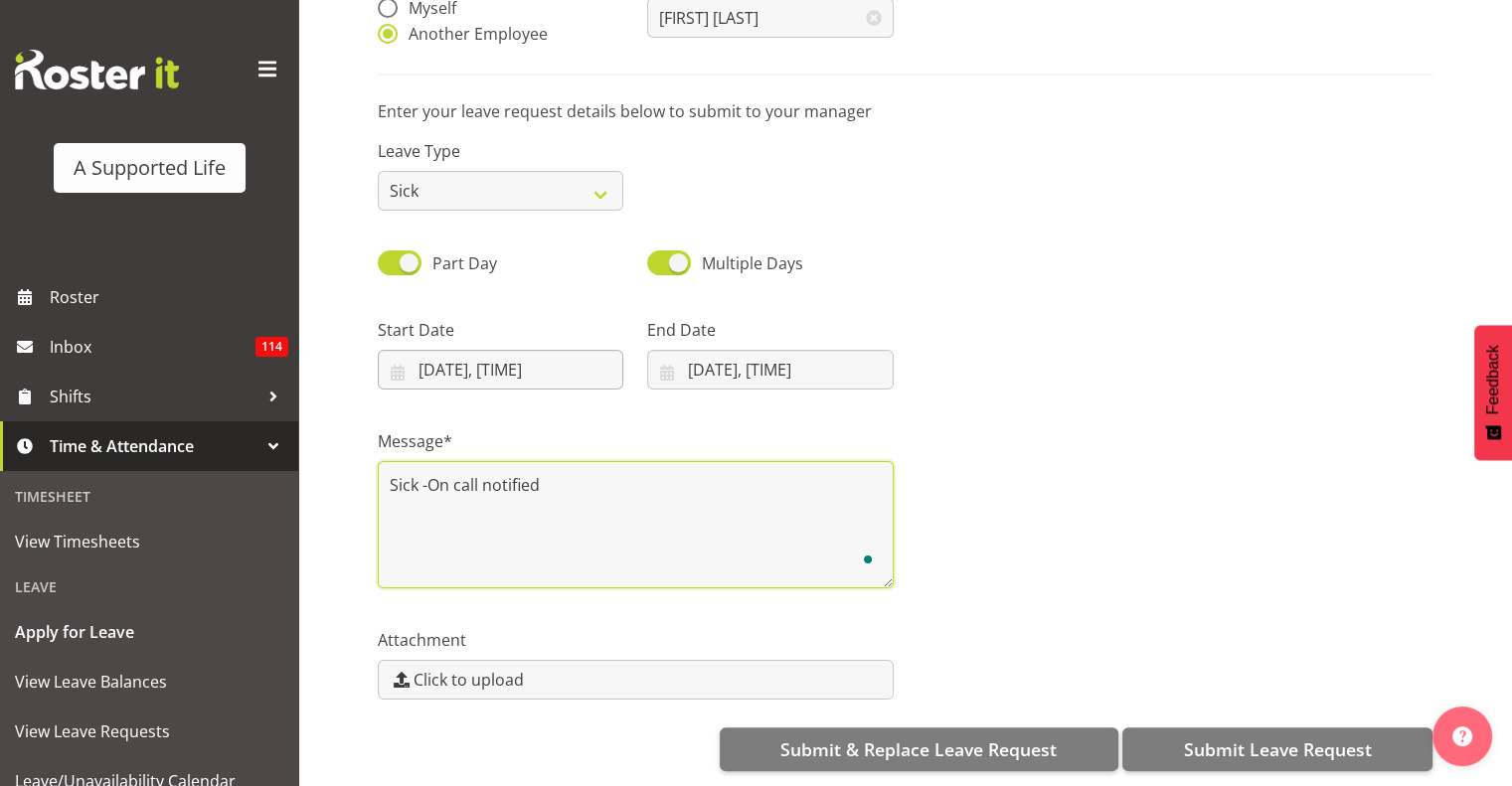 type on "Sick -On call notified" 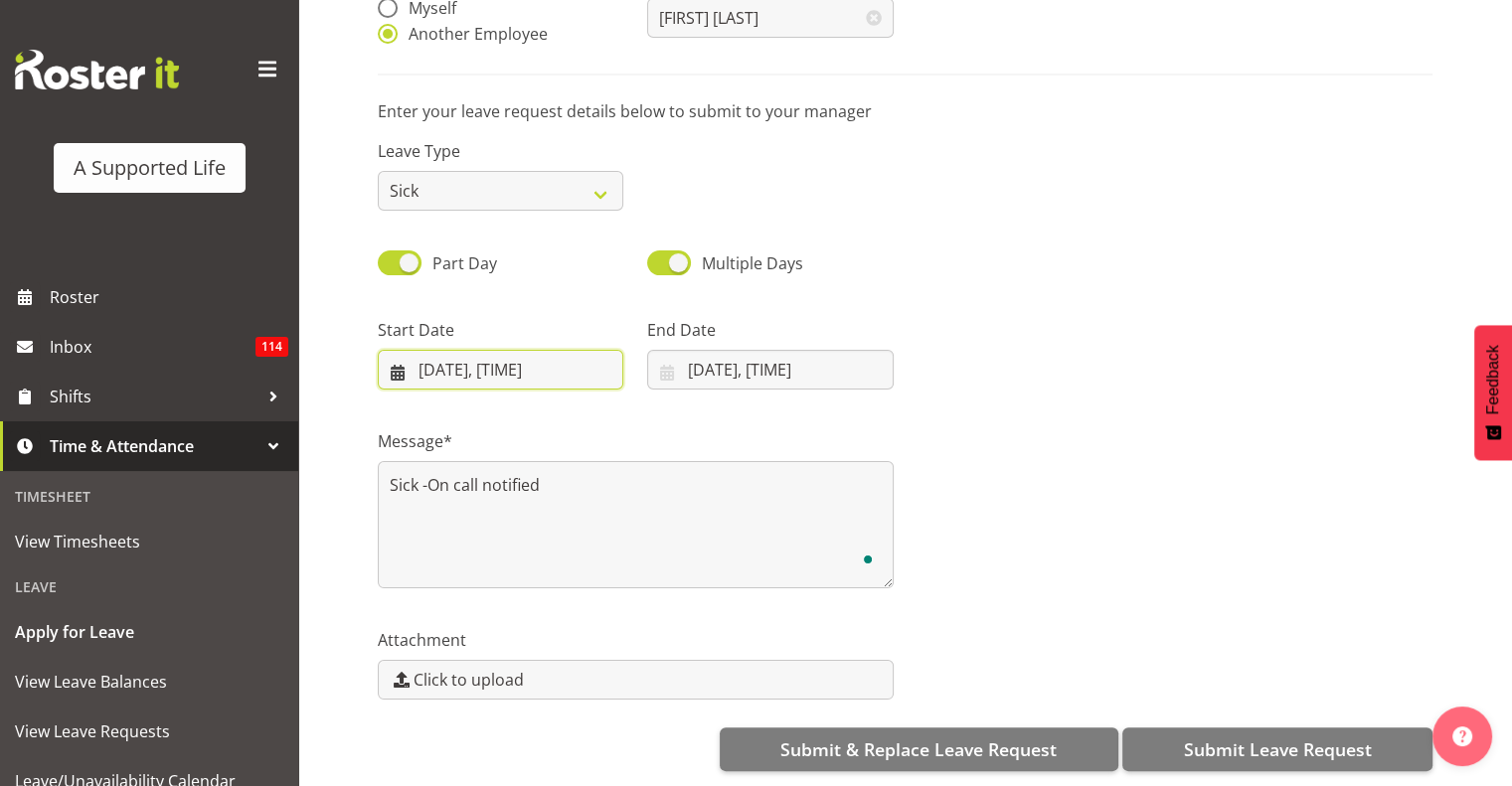 click on "[DATE], [TIME]" at bounding box center (500, 370) 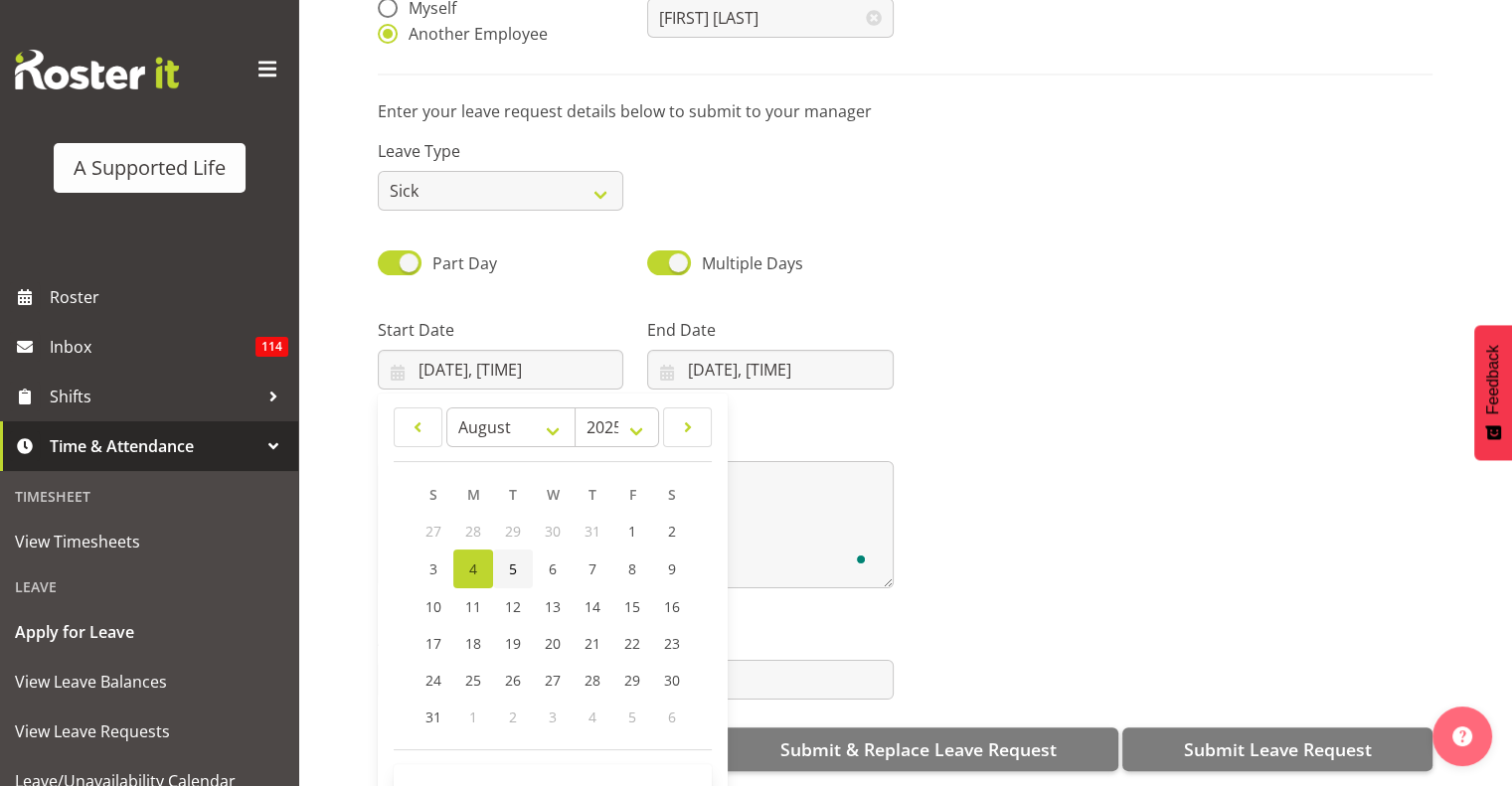 click on "5" at bounding box center (513, 568) 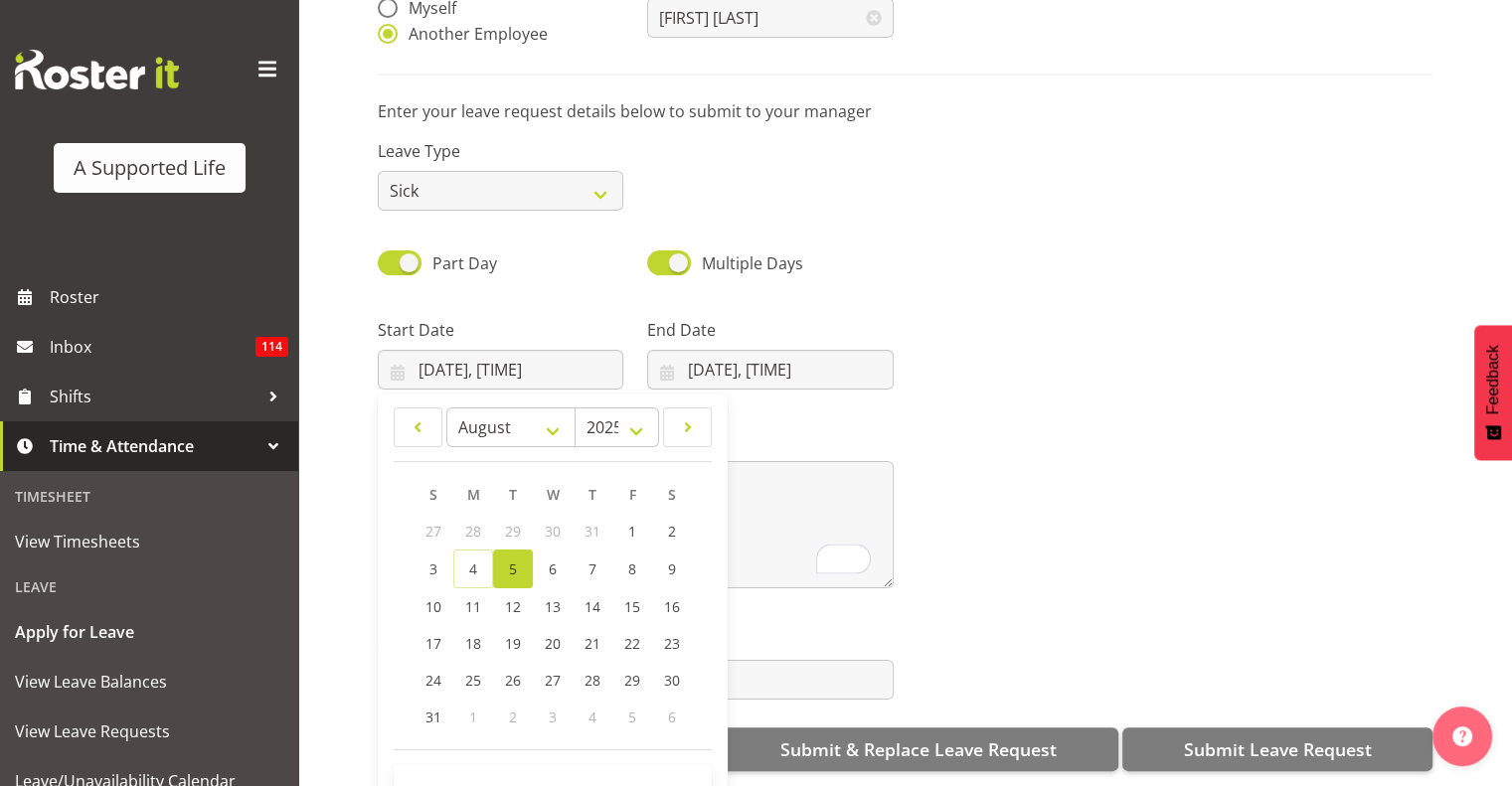 drag, startPoint x: 513, startPoint y: 551, endPoint x: 978, endPoint y: 579, distance: 465.84225 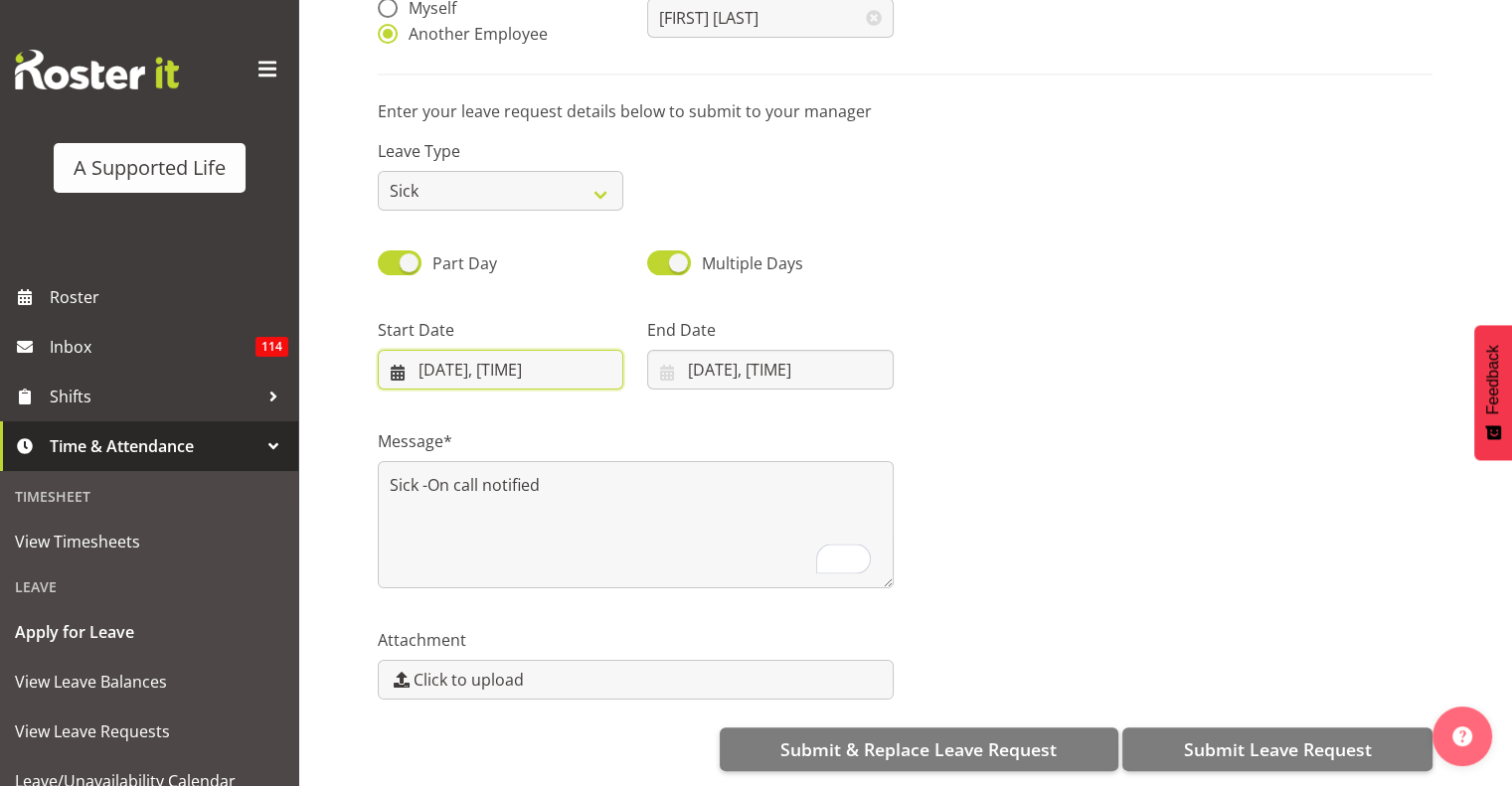 click on "[DATE], [TIME]" at bounding box center (500, 370) 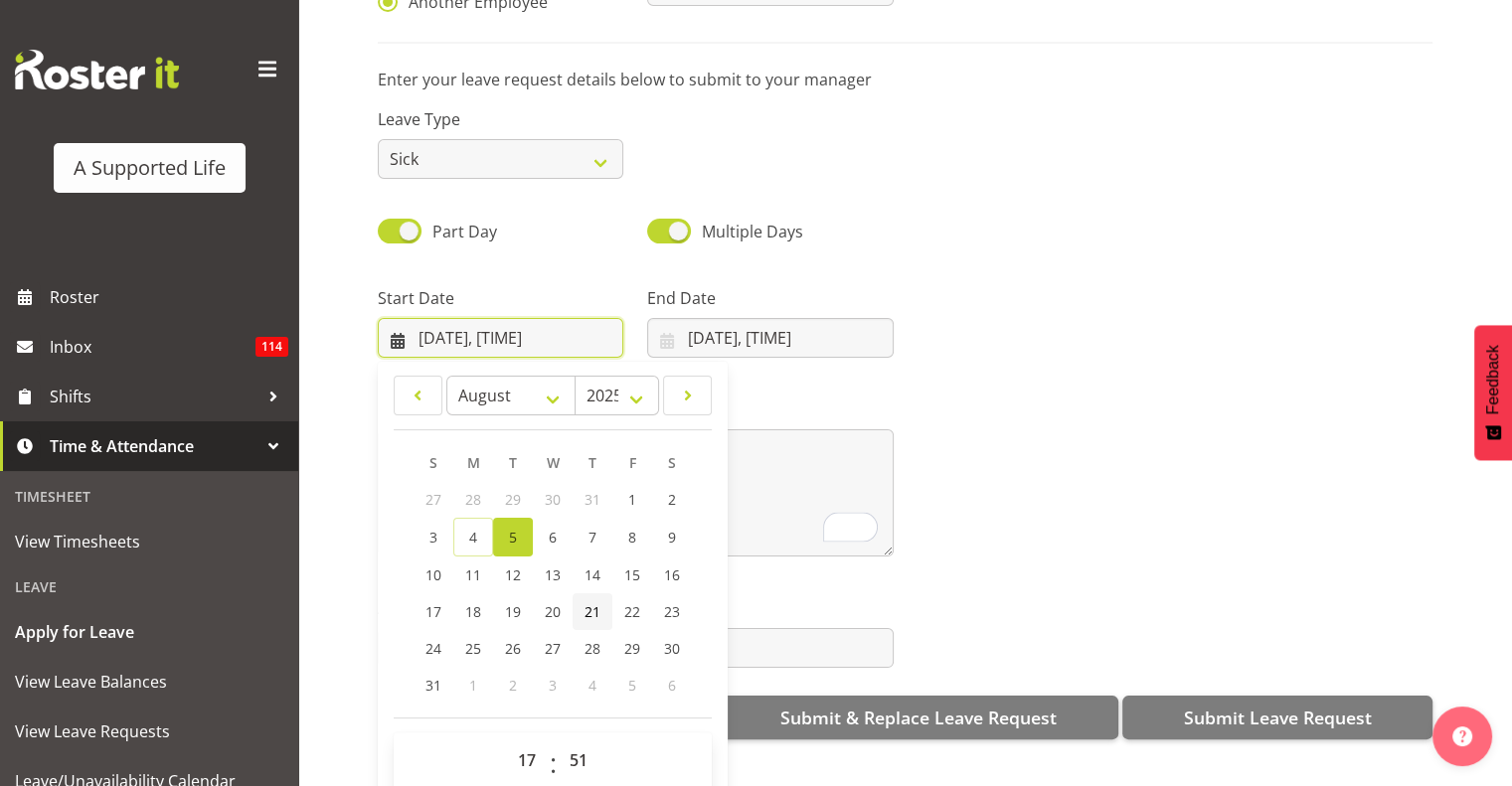 scroll, scrollTop: 57, scrollLeft: 0, axis: vertical 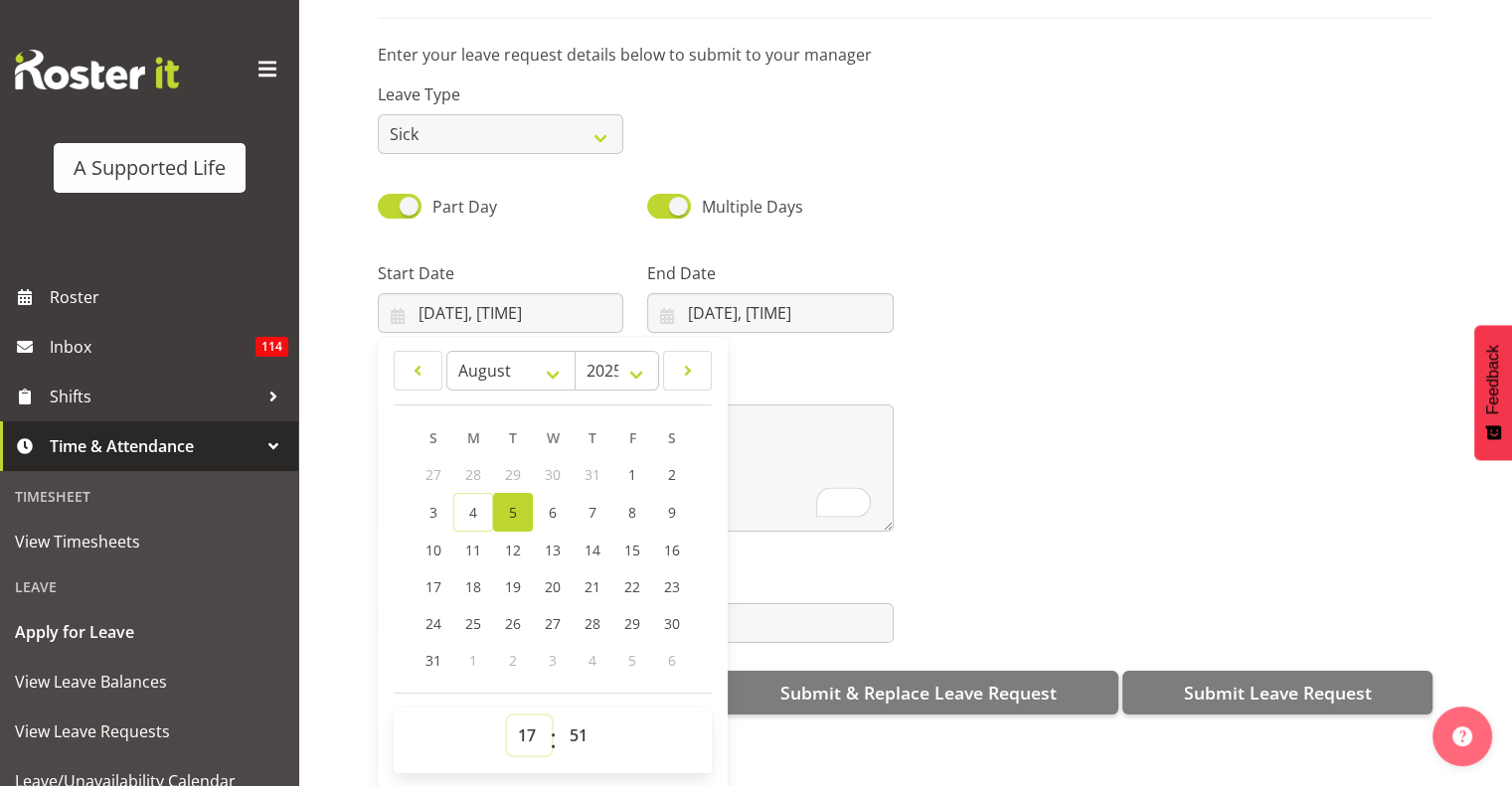 click on "00   01   02   03   04   05   06   07   08   09   10   11   12   13   14   15   16   17   18   19   20   21   22   23" at bounding box center (529, 735) 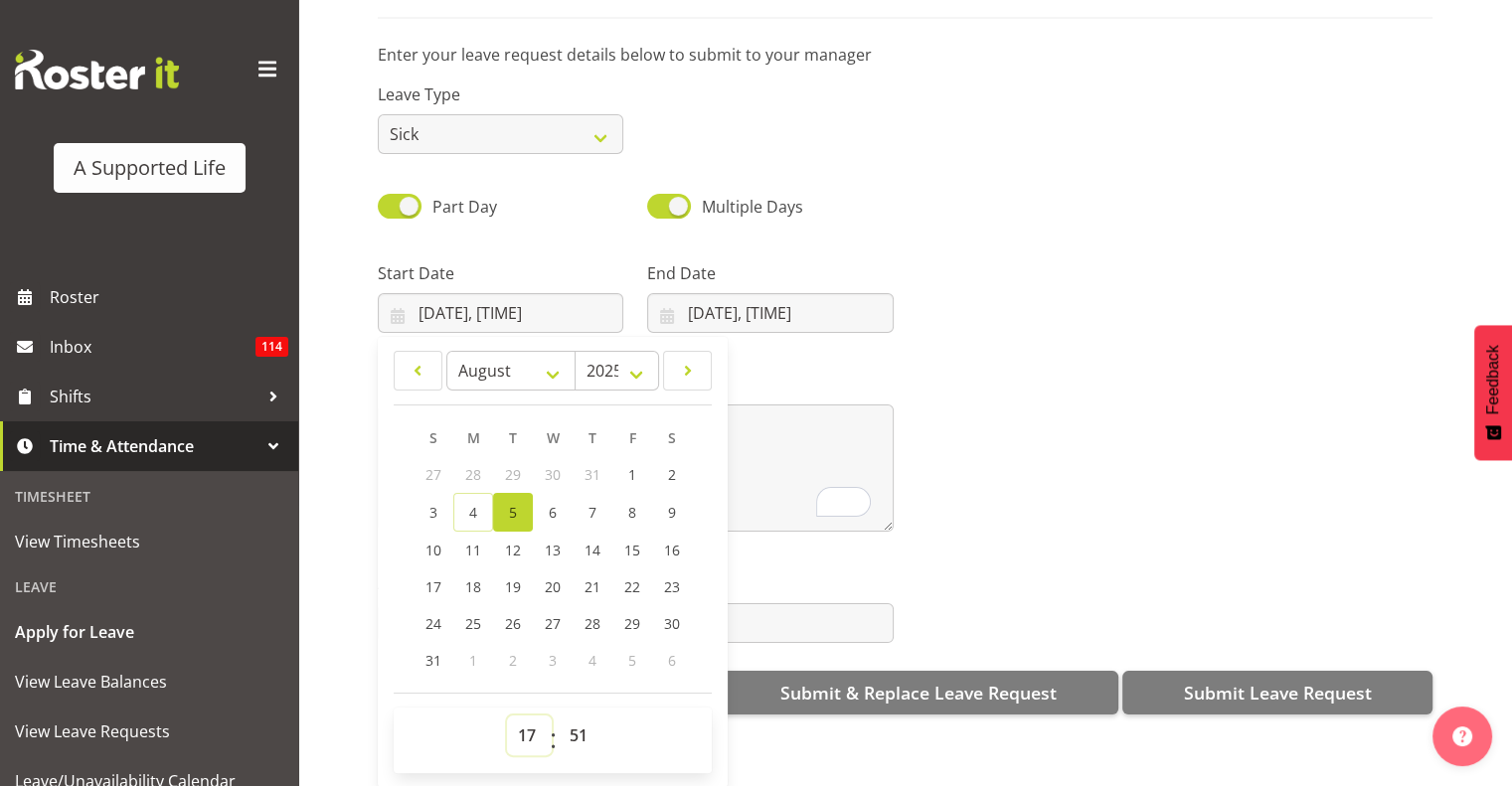 select on "14" 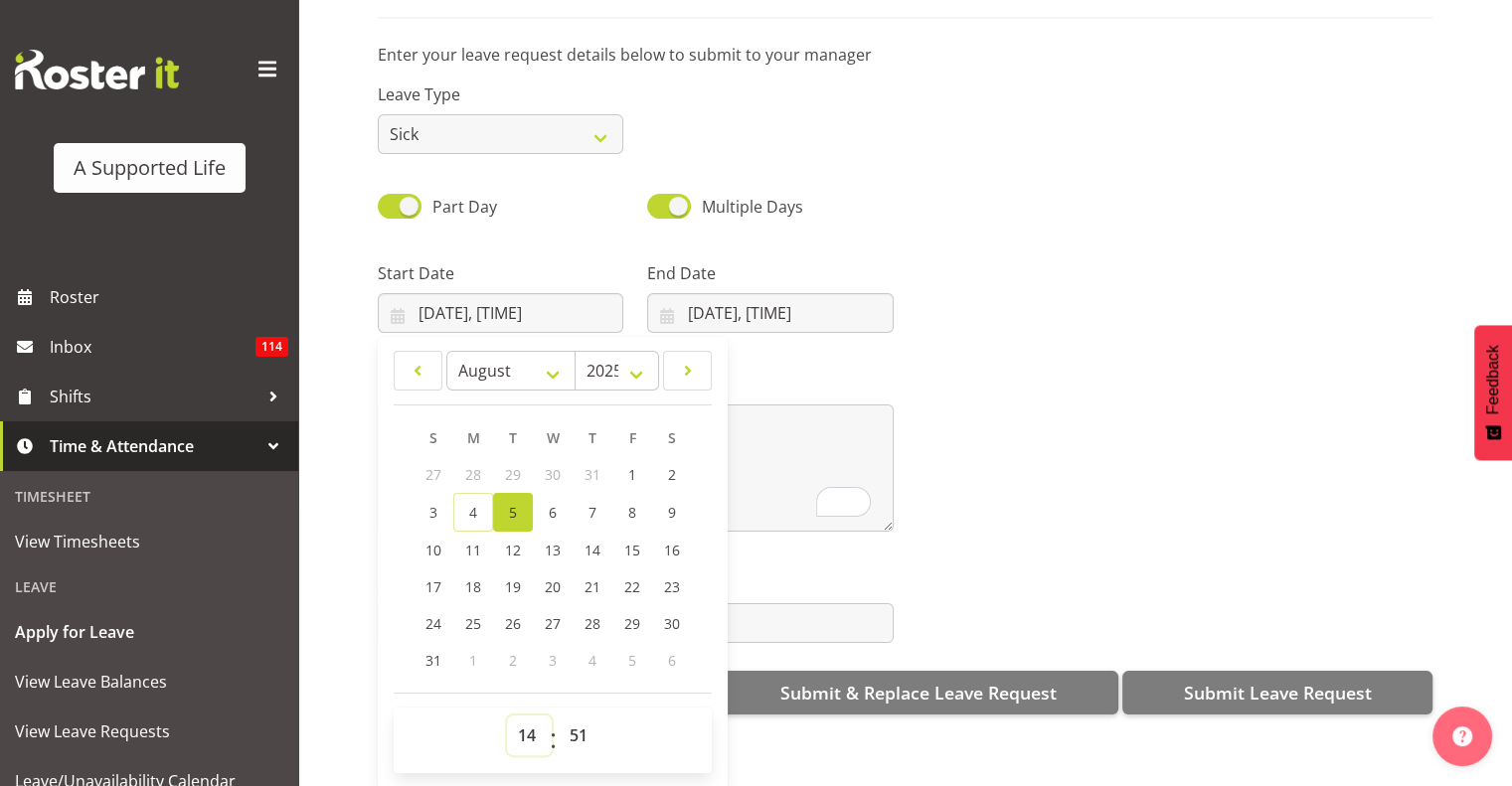 click on "00   01   02   03   04   05   06   07   08   09   10   11   12   13   14   15   16   17   18   19   20   21   22   23" at bounding box center [529, 735] 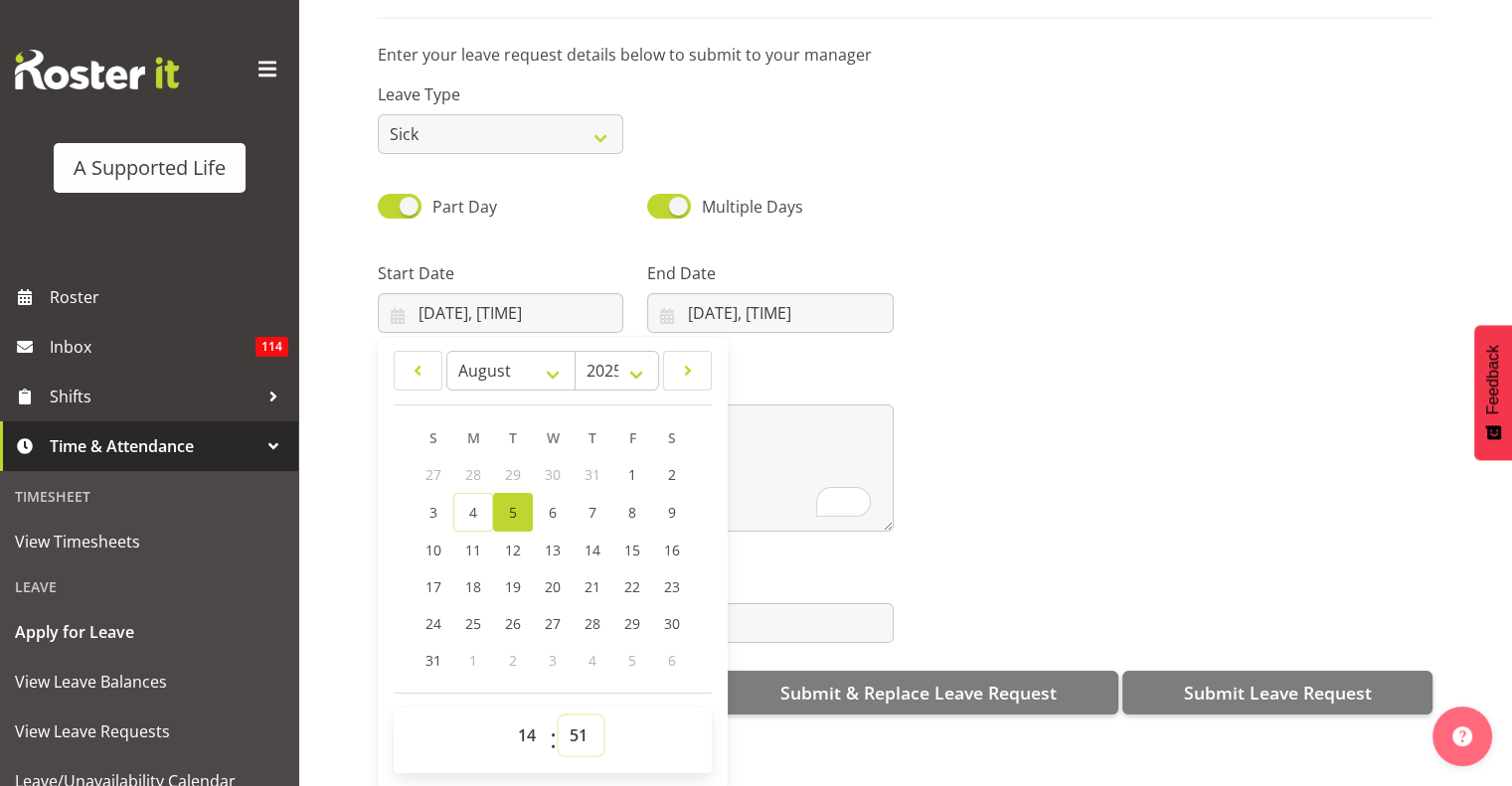 drag, startPoint x: 584, startPoint y: 726, endPoint x: 581, endPoint y: 707, distance: 19.235384 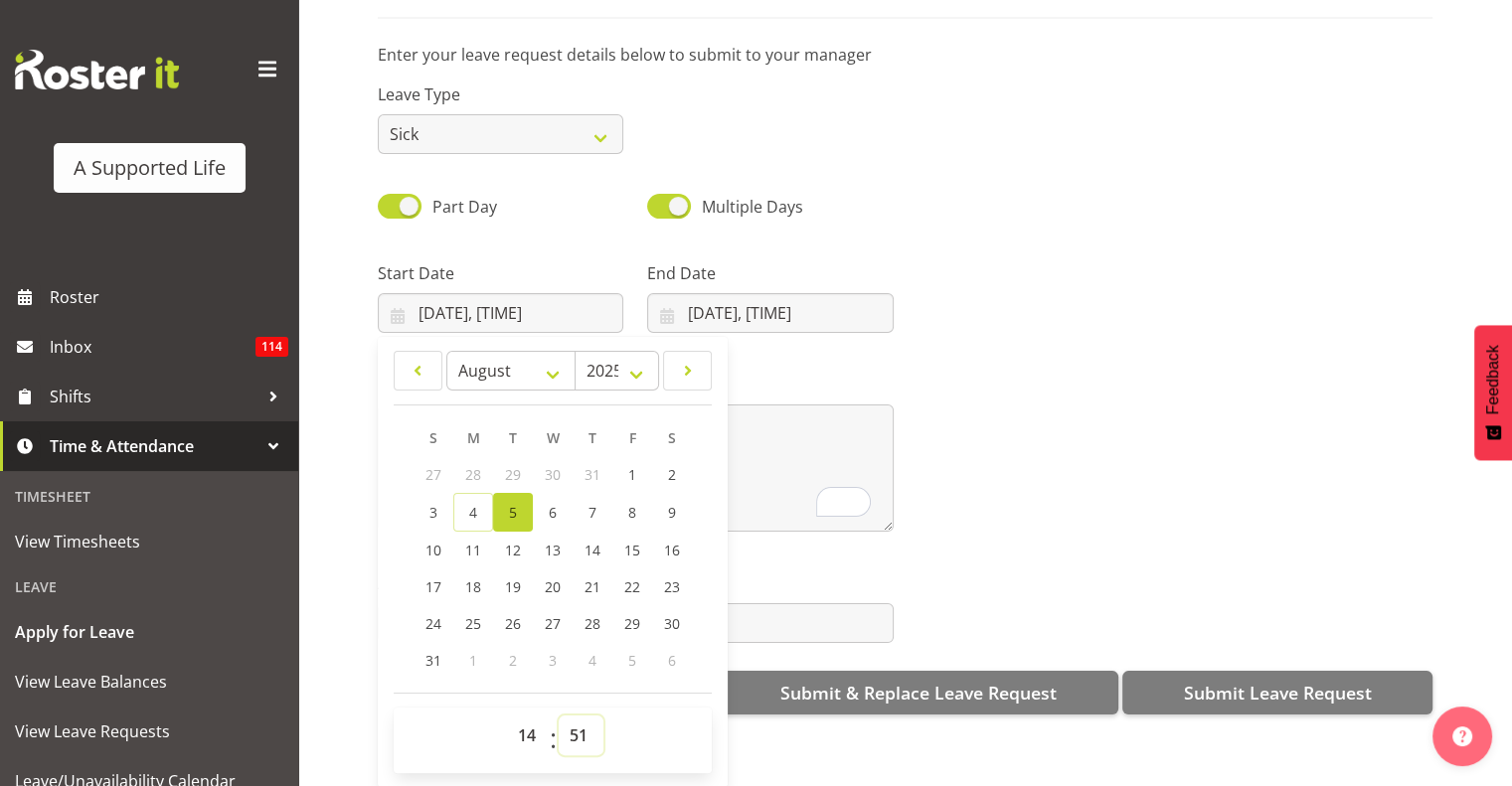 select on "0" 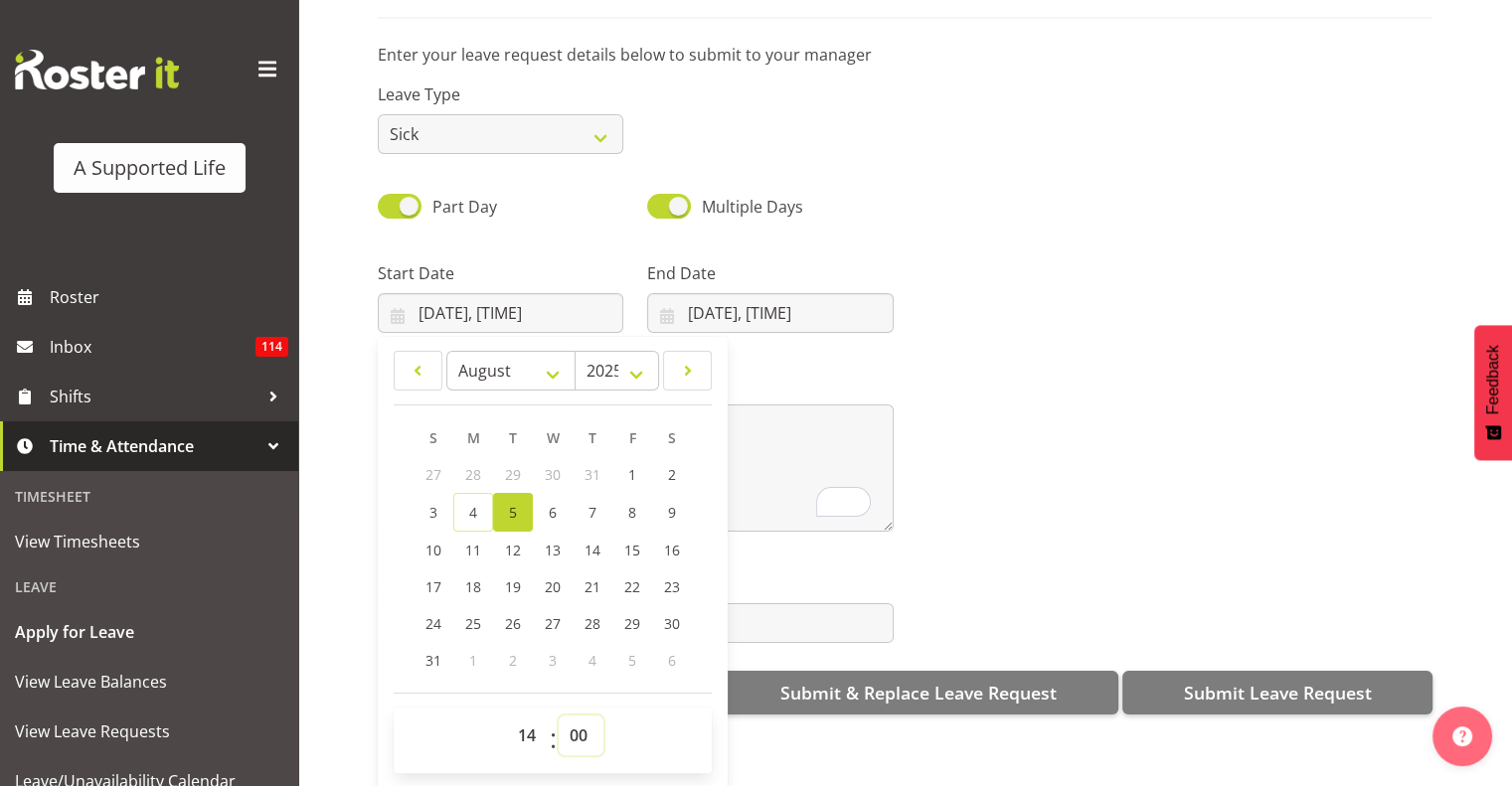 click on "00   01   02   03   04   05   06   07   08   09   10   11   12   13   14   15   16   17   18   19   20   21   22   23   24   25   26   27   28   29   30   31   32   33   34   35   36   37   38   39   40   41   42   43   44   45   46   47   48   49   50   51   52   53   54   55   56   57   58   59" at bounding box center [581, 735] 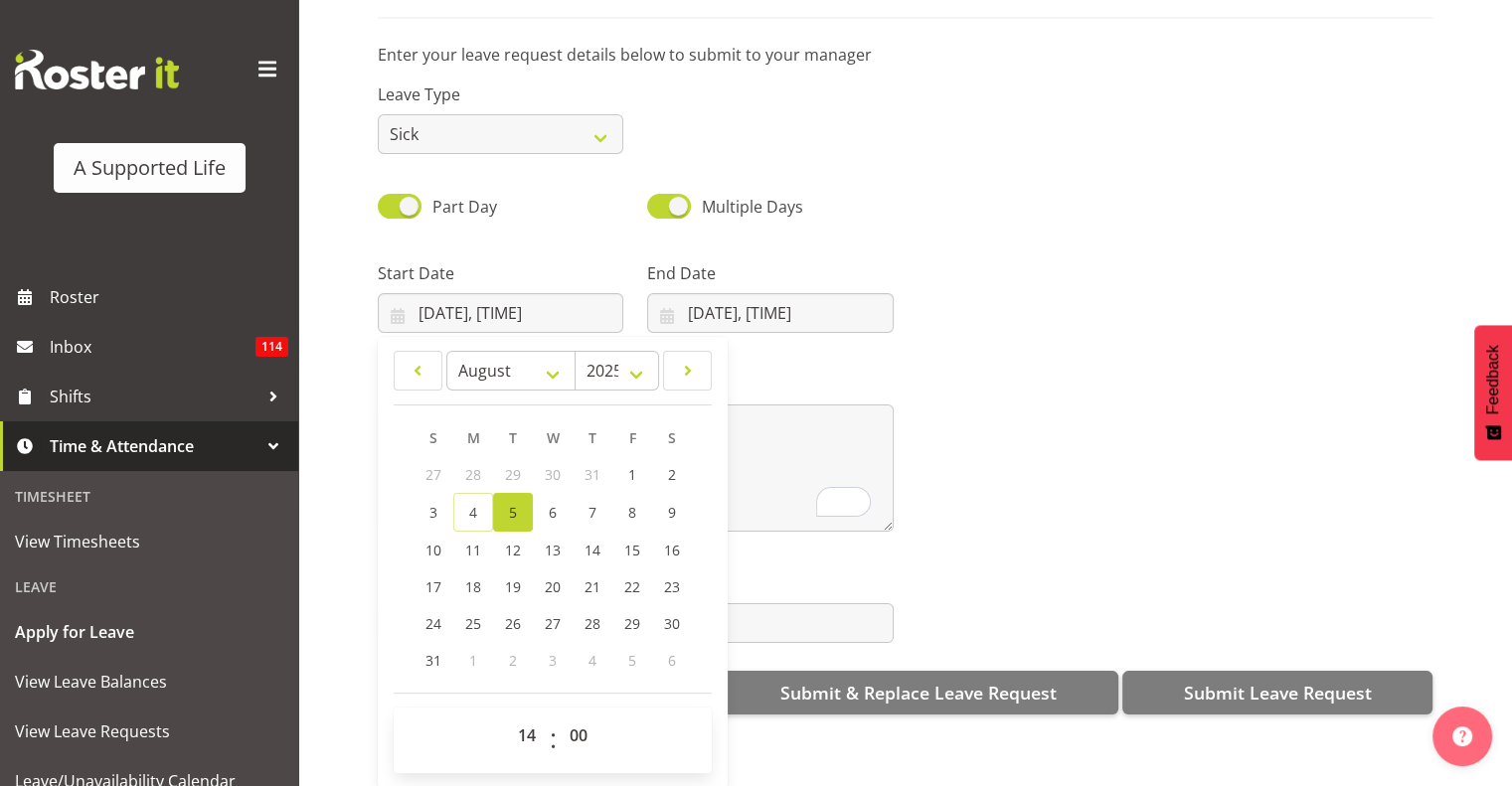 click on "Message* Sick -On call notified" at bounding box center [905, 444] 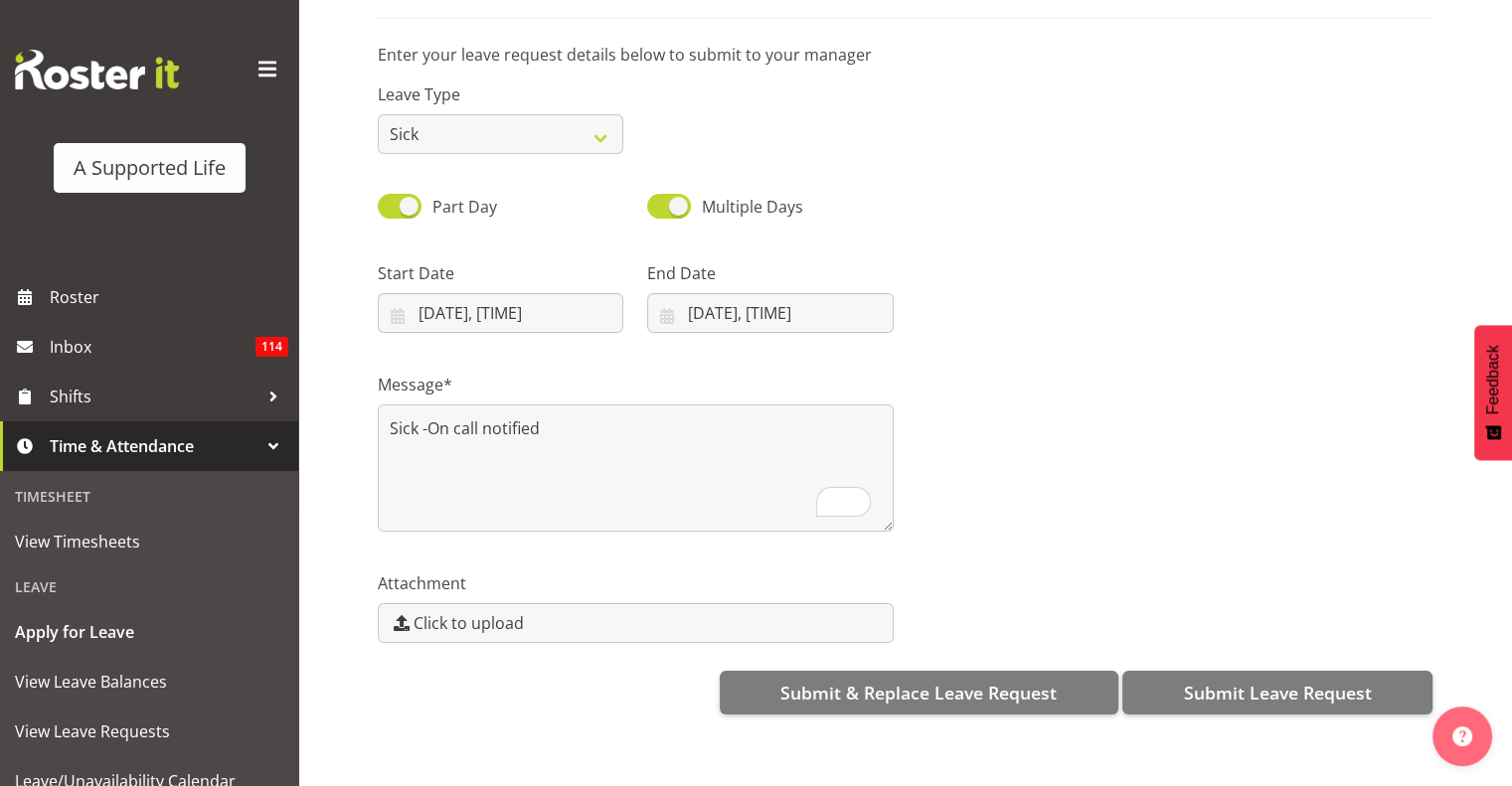 scroll, scrollTop: 0, scrollLeft: 0, axis: both 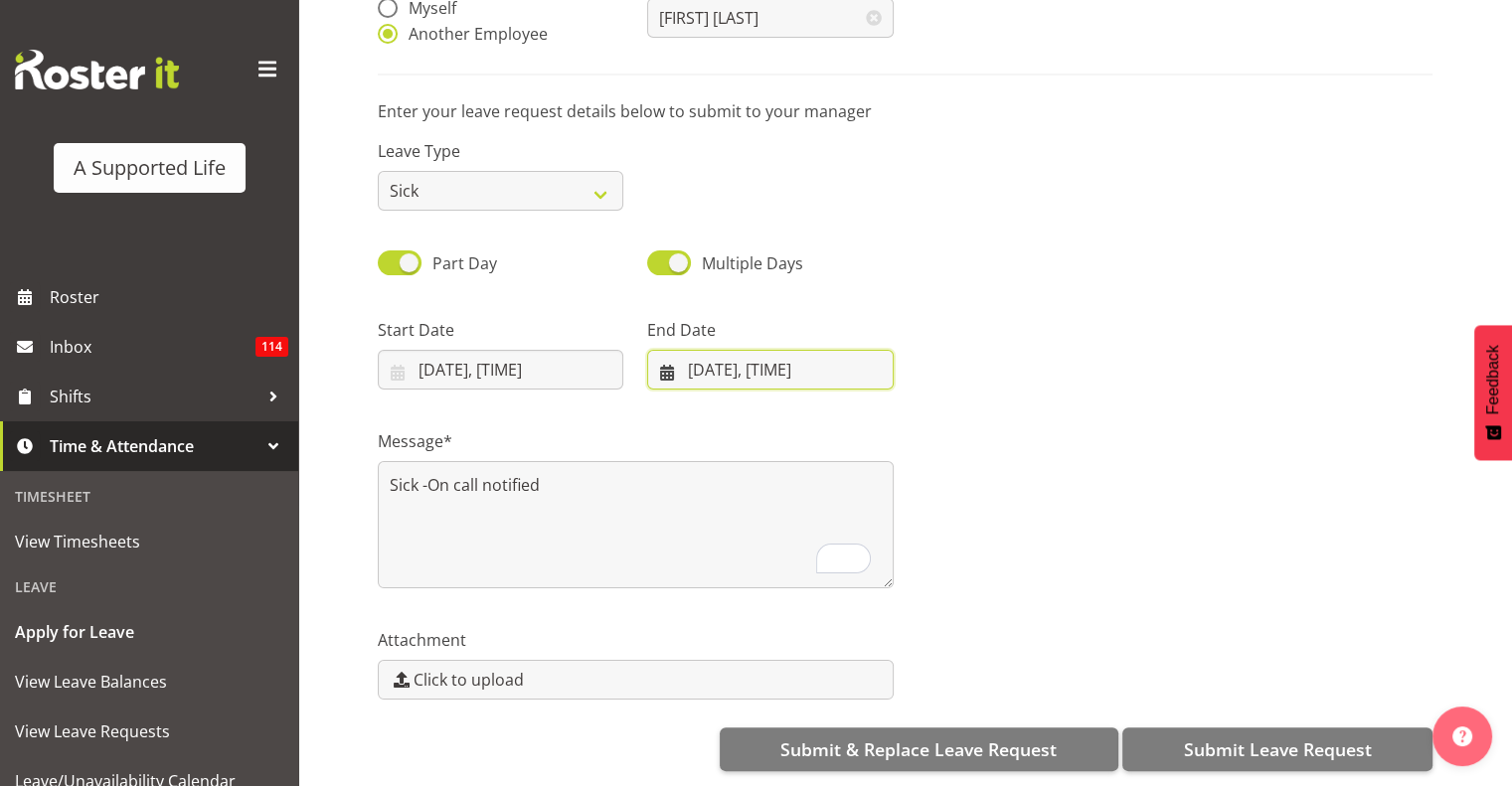 click on "[DATE], [TIME]" at bounding box center [769, 370] 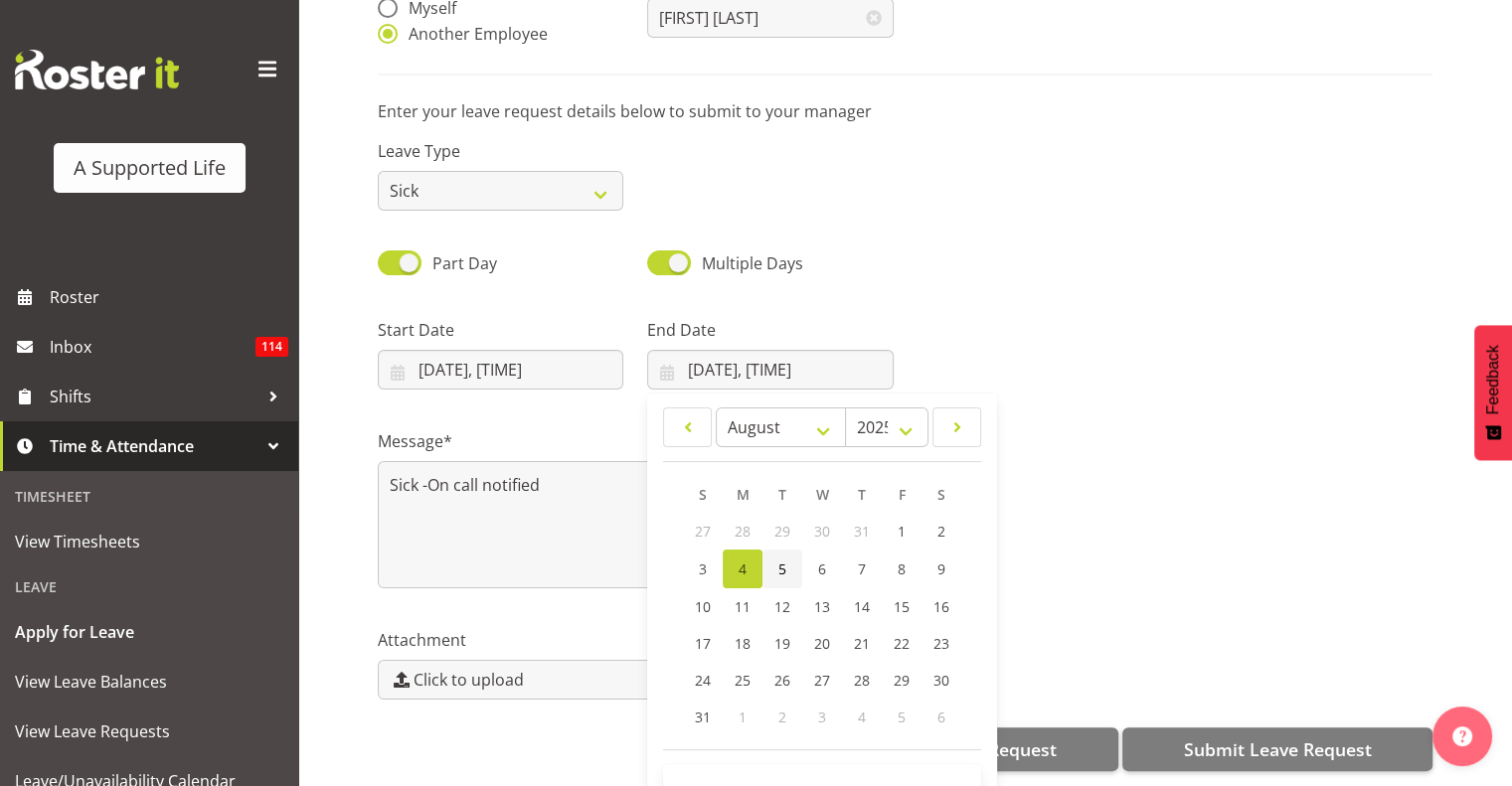 click on "5" at bounding box center (782, 568) 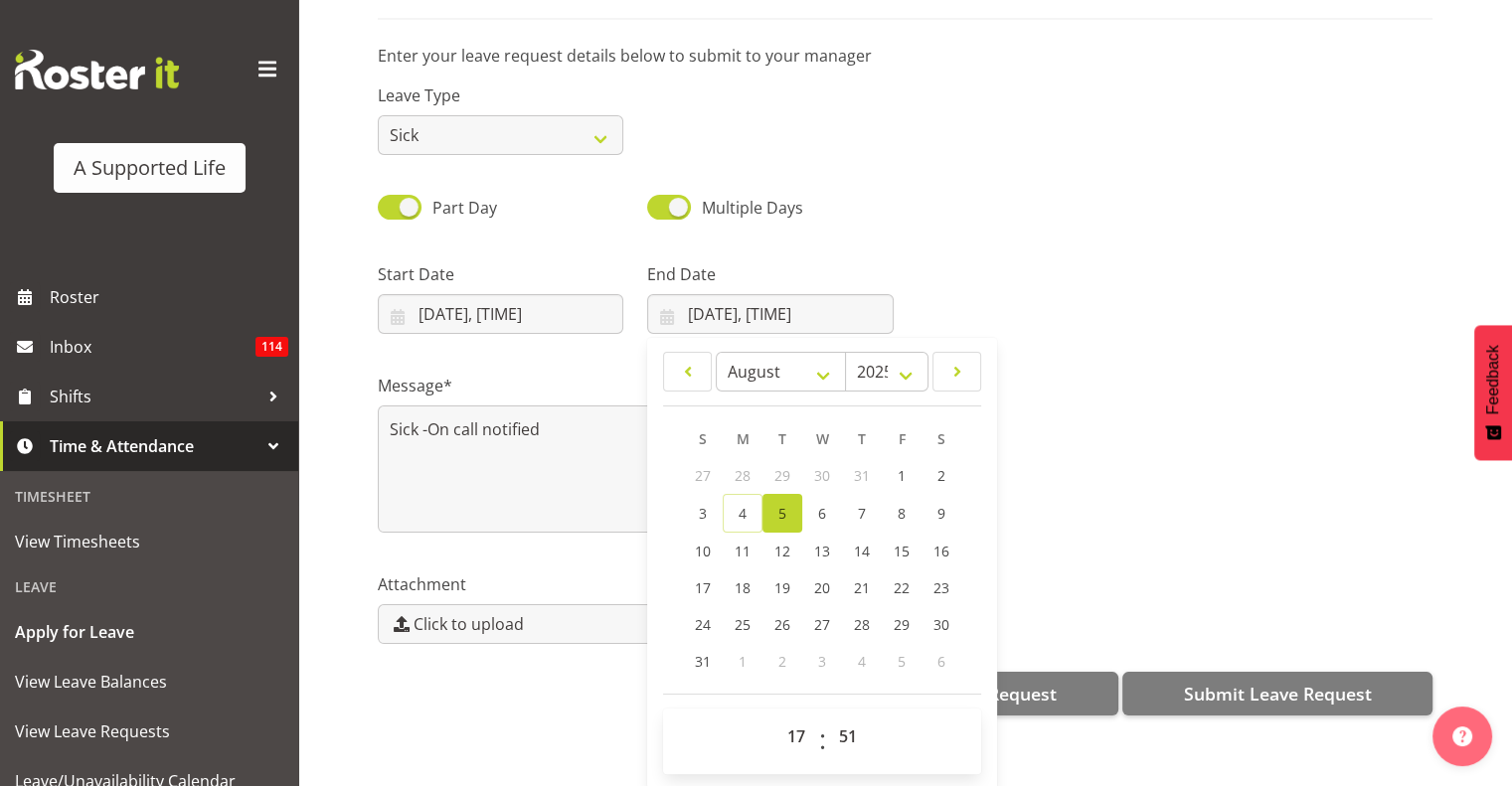 scroll, scrollTop: 57, scrollLeft: 0, axis: vertical 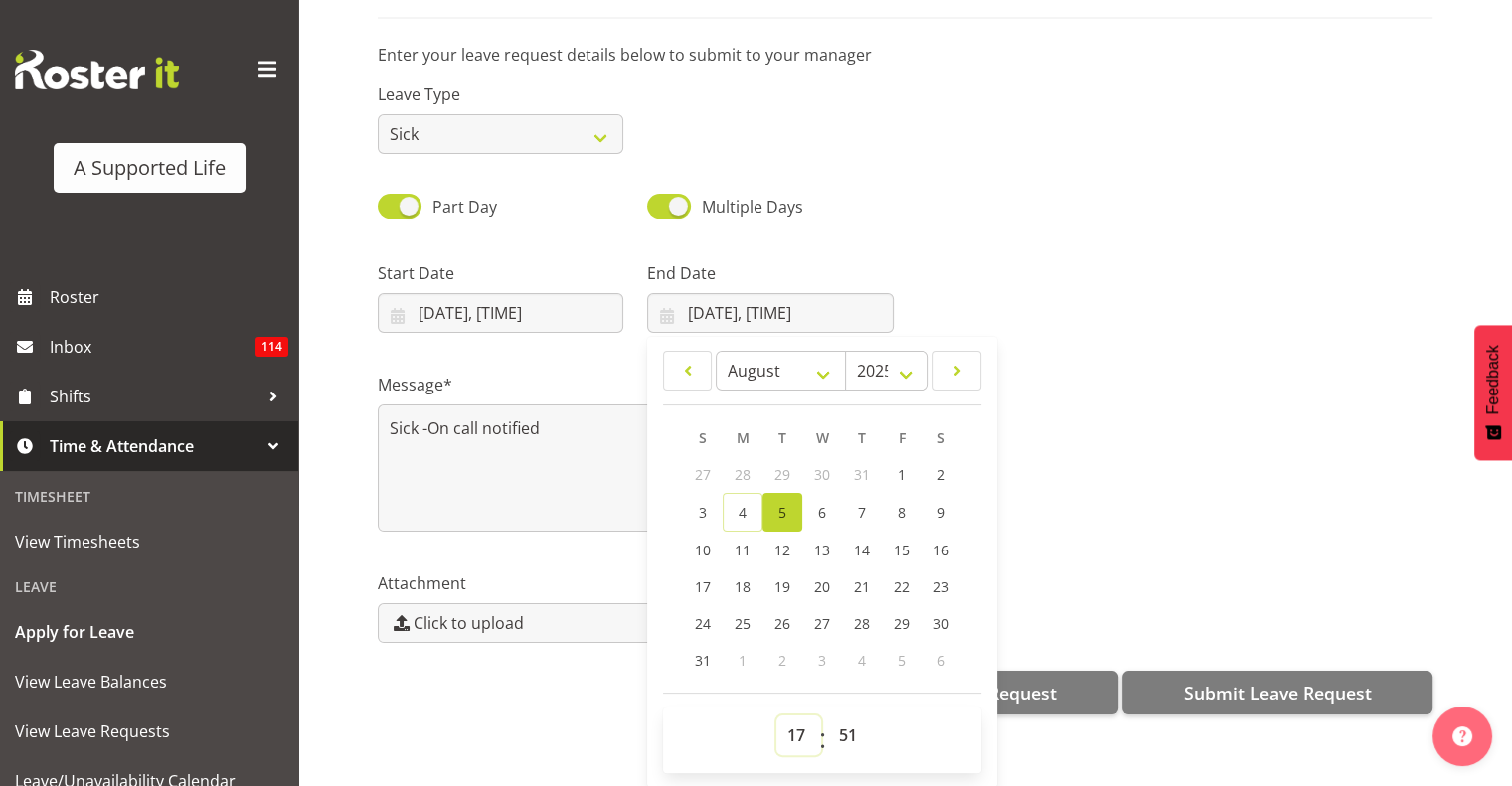 click on "00   01   02   03   04   05   06   07   08   09   10   11   12   13   14   15   16   17   18   19   20   21   22   23" at bounding box center [798, 735] 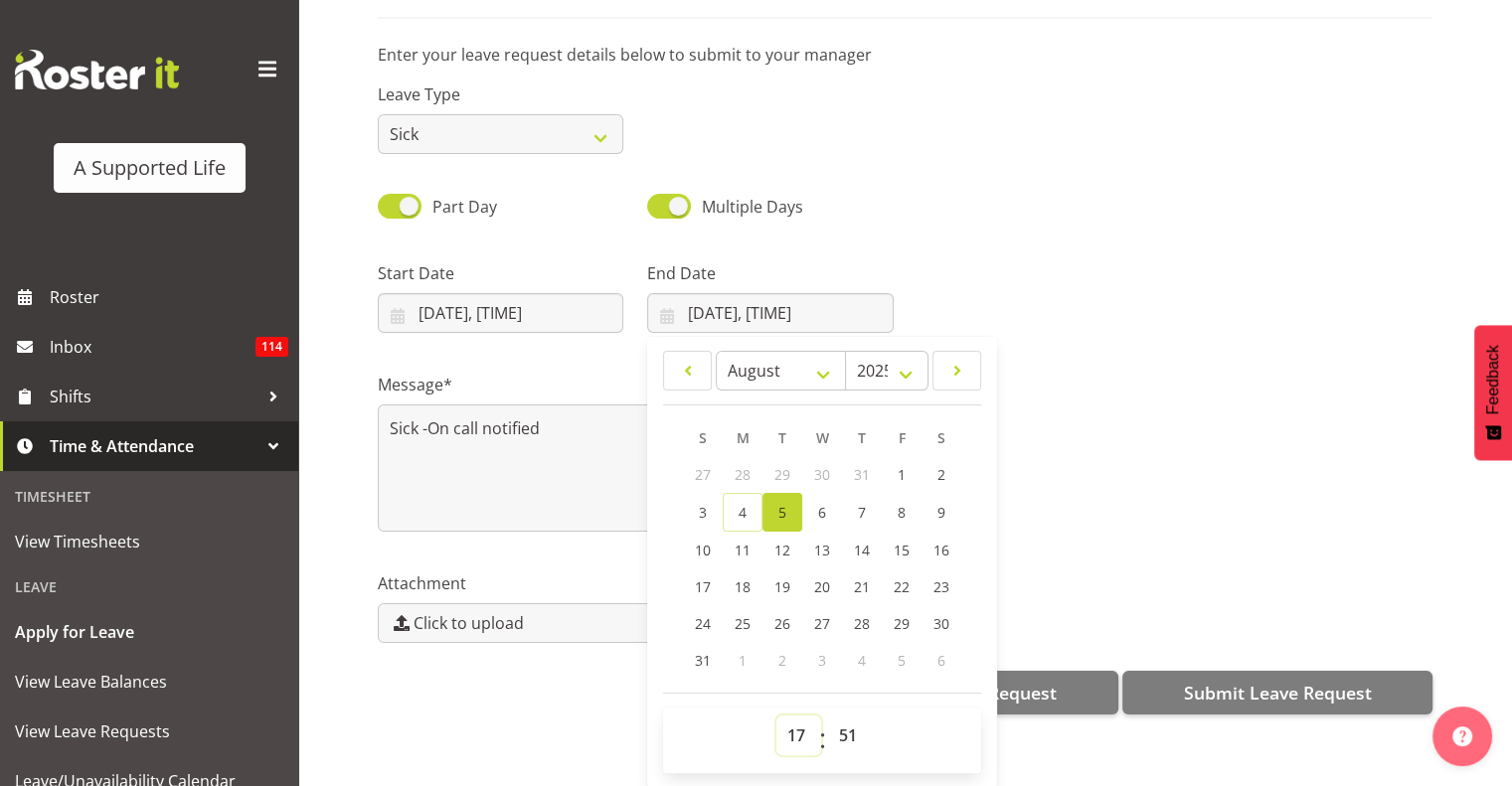 select on "18" 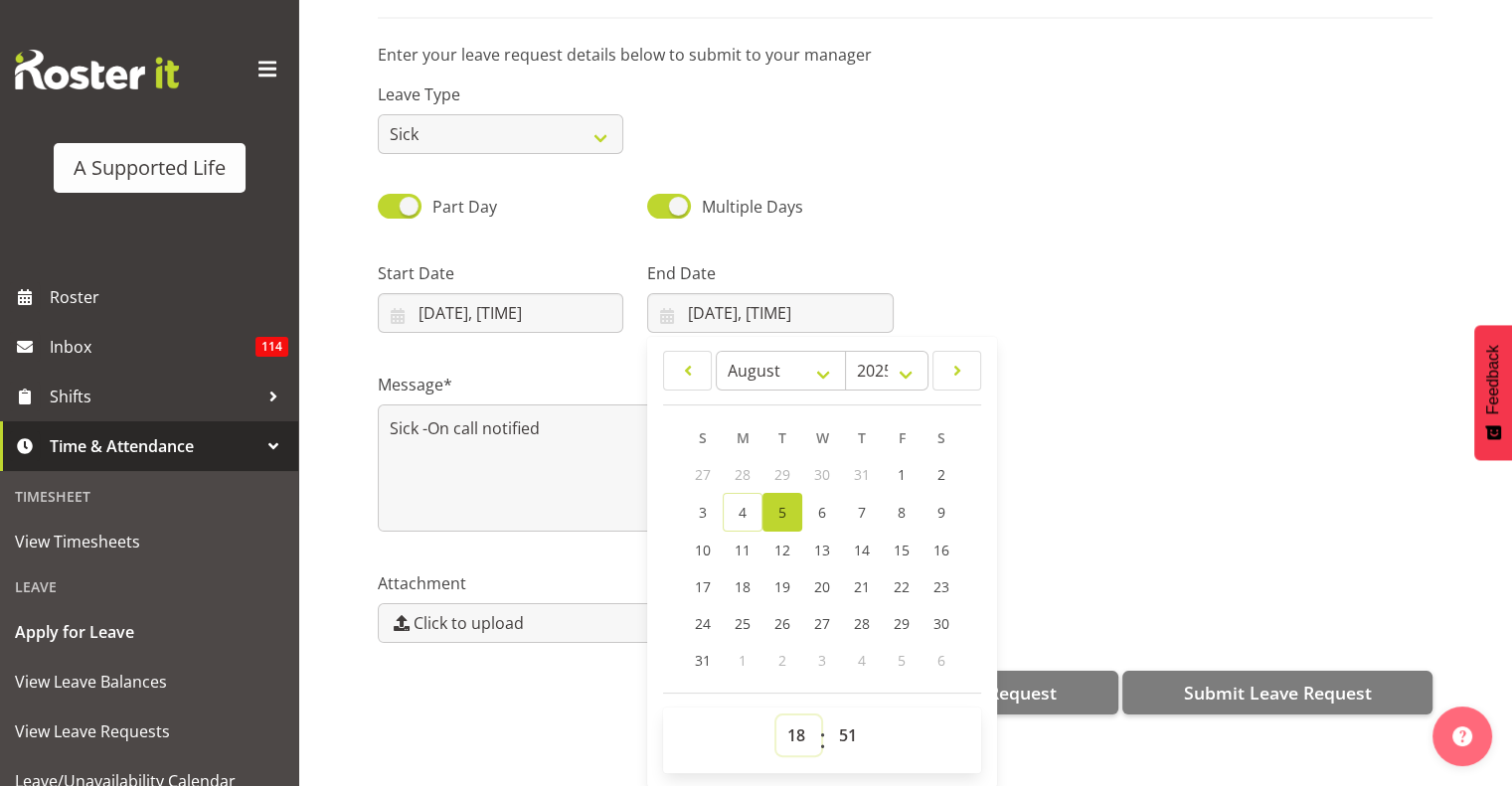 click on "00   01   02   03   04   05   06   07   08   09   10   11   12   13   14   15   16   17   18   19   20   21   22   23" at bounding box center [798, 735] 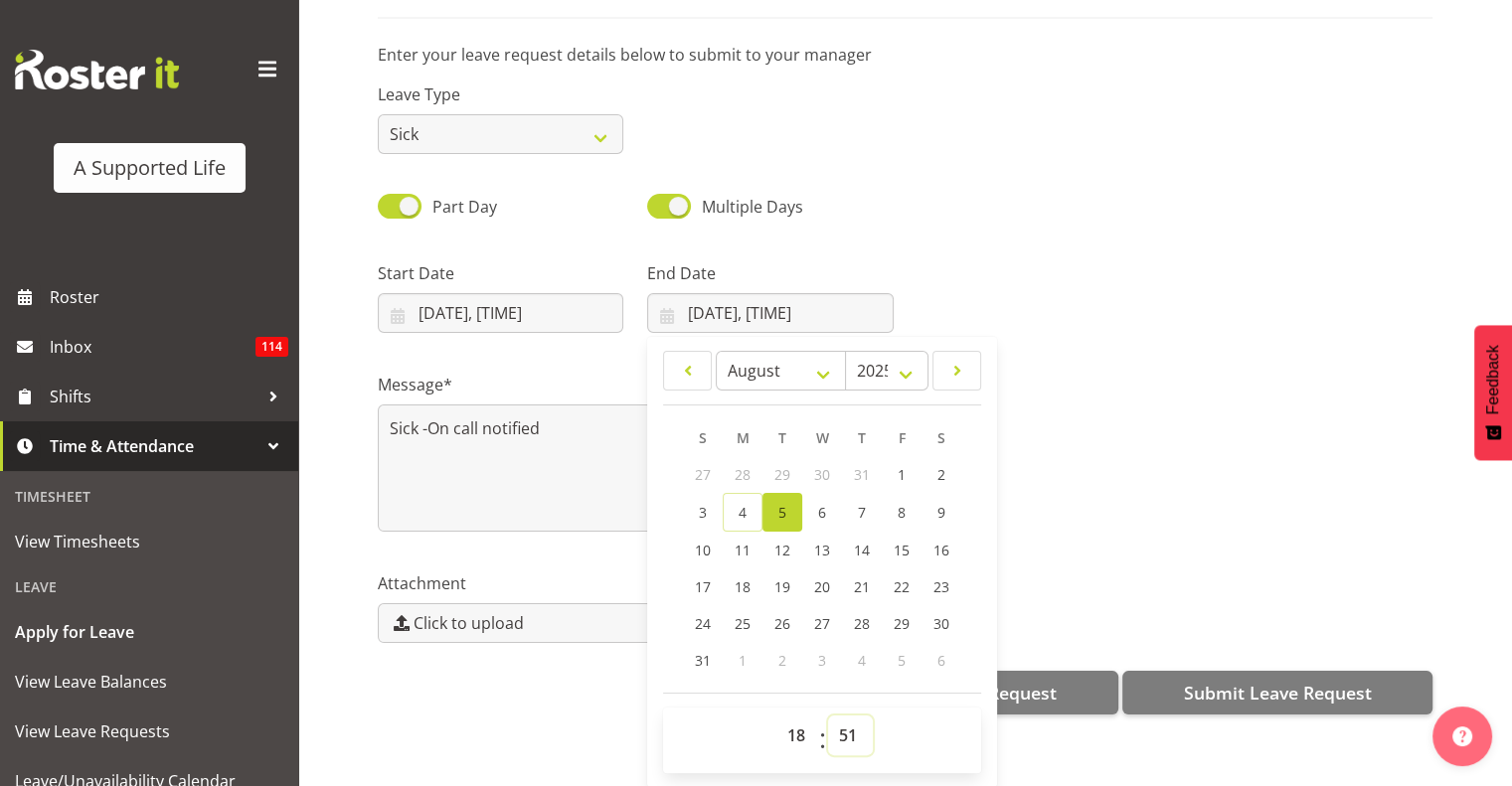 click on "00   01   02   03   04   05   06   07   08   09   10   11   12   13   14   15   16   17   18   19   20   21   22   23   24   25   26   27   28   29   30   31   32   33   34   35   36   37   38   39   40   41   42   43   44   45   46   47   48   49   50   51   52   53   54   55   56   57   58   59" at bounding box center [850, 735] 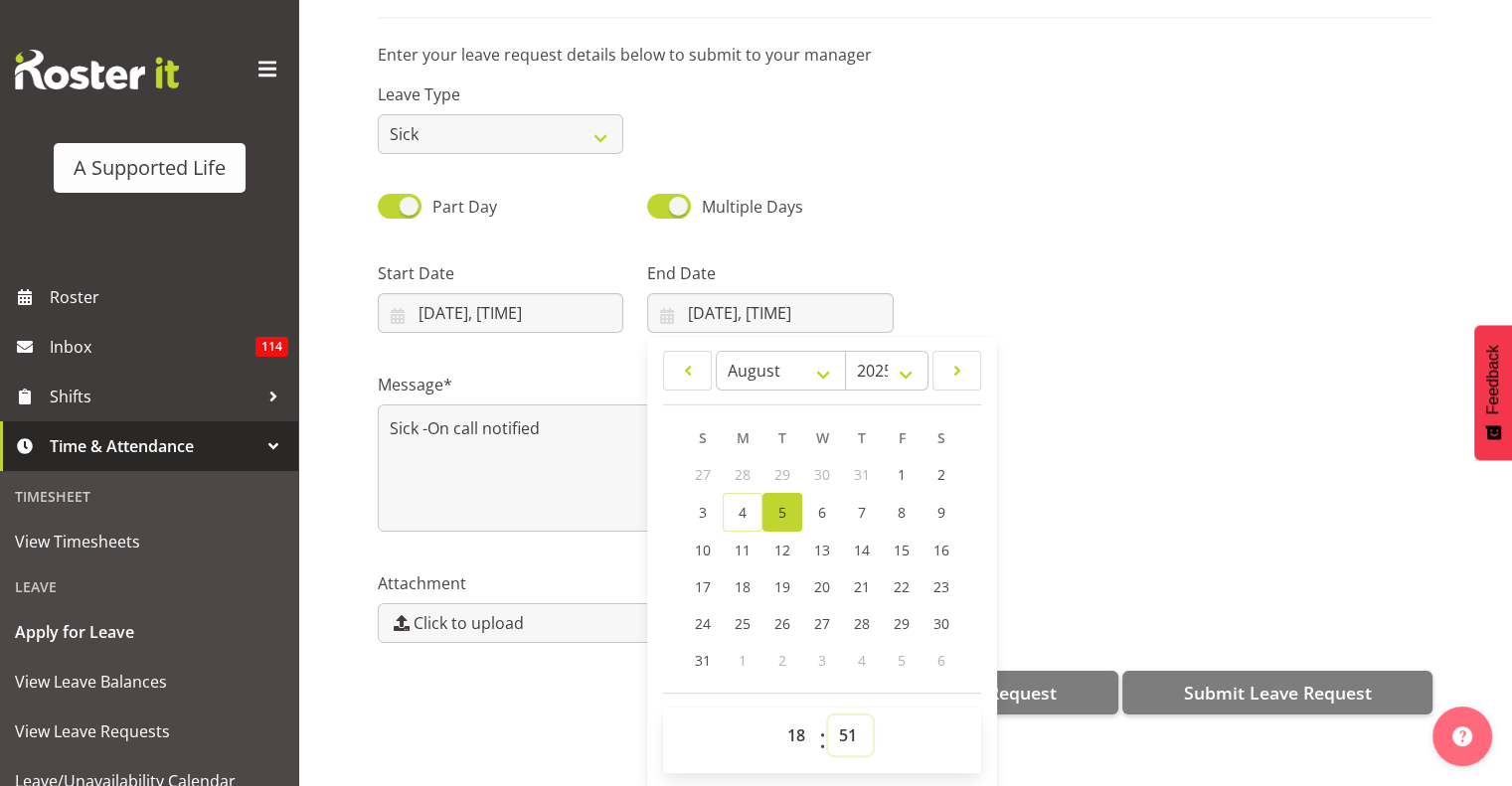 select on "0" 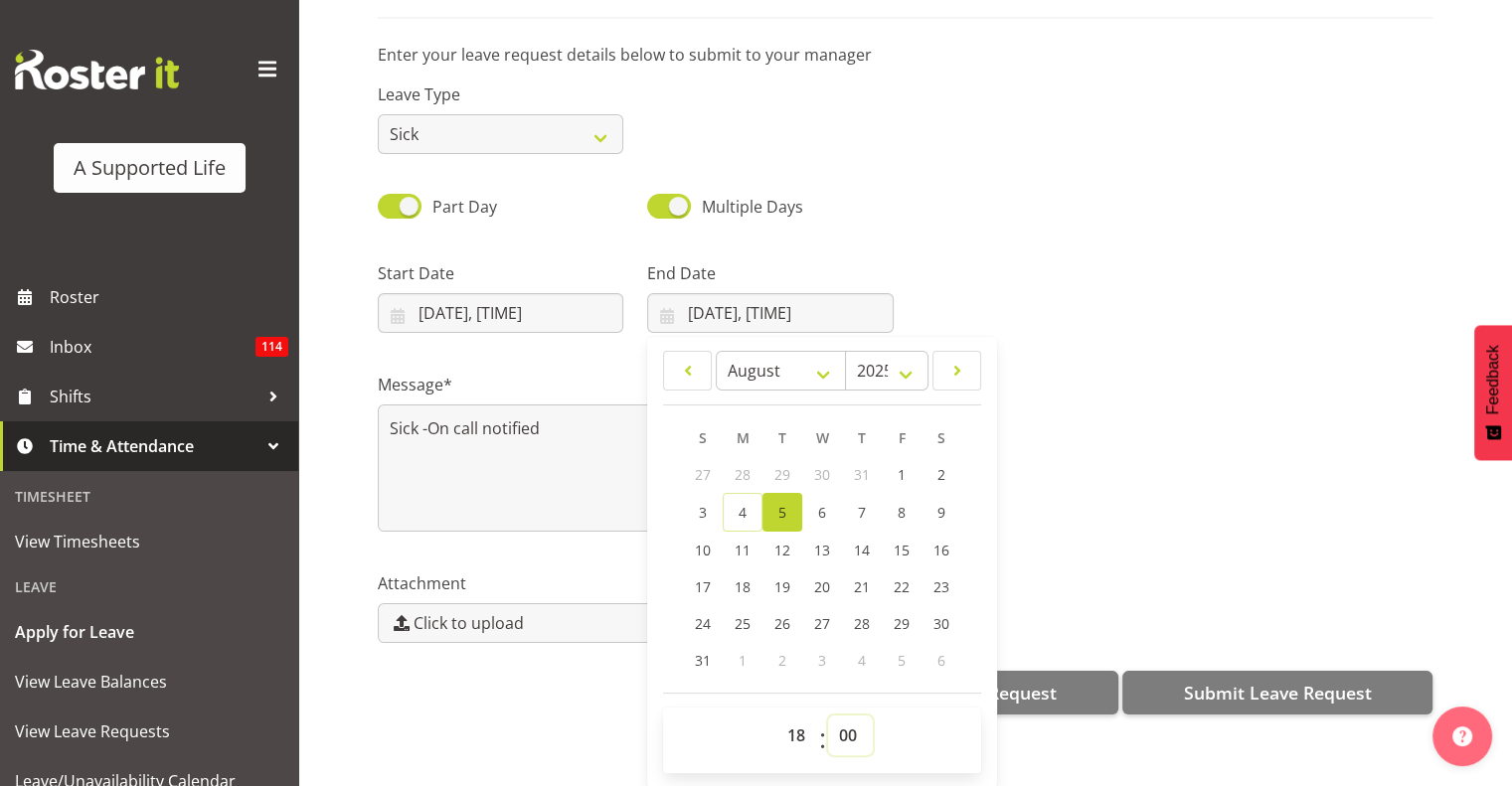 click on "00   01   02   03   04   05   06   07   08   09   10   11   12   13   14   15   16   17   18   19   20   21   22   23   24   25   26   27   28   29   30   31   32   33   34   35   36   37   38   39   40   41   42   43   44   45   46   47   48   49   50   51   52   53   54   55   56   57   58   59" at bounding box center [850, 735] 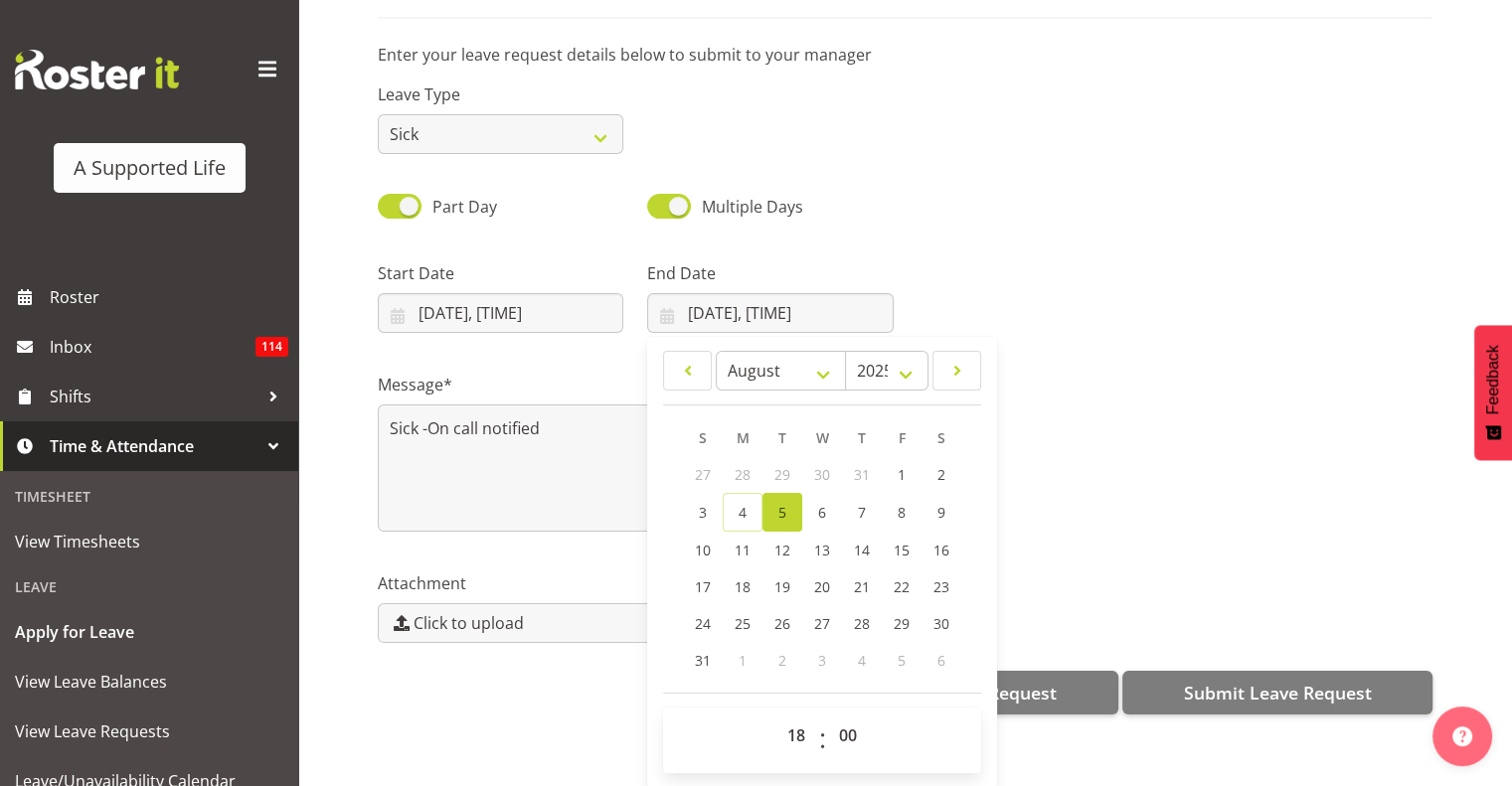 click on "Message* Sick -On call notified" at bounding box center (905, 444) 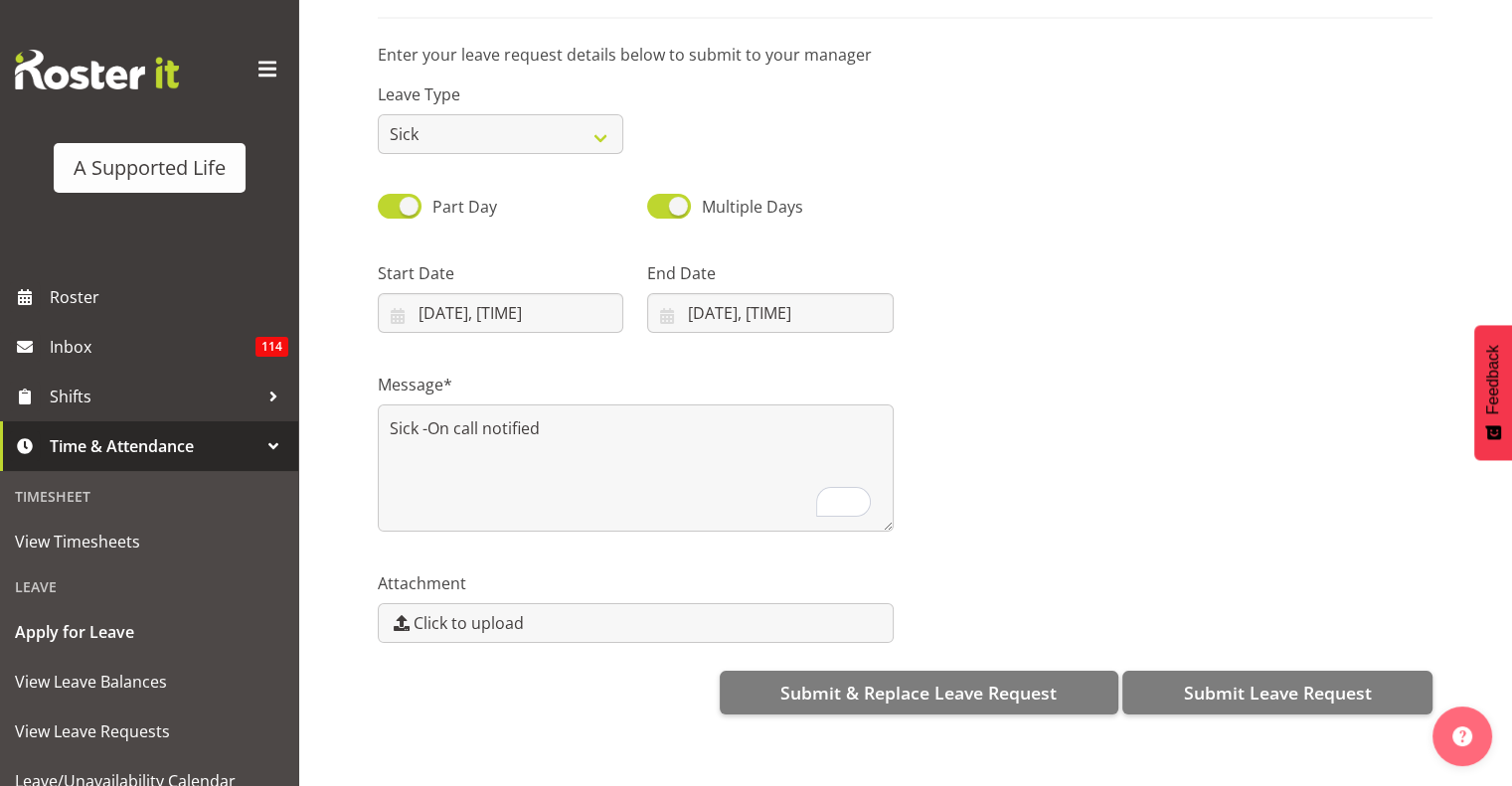 scroll, scrollTop: 0, scrollLeft: 0, axis: both 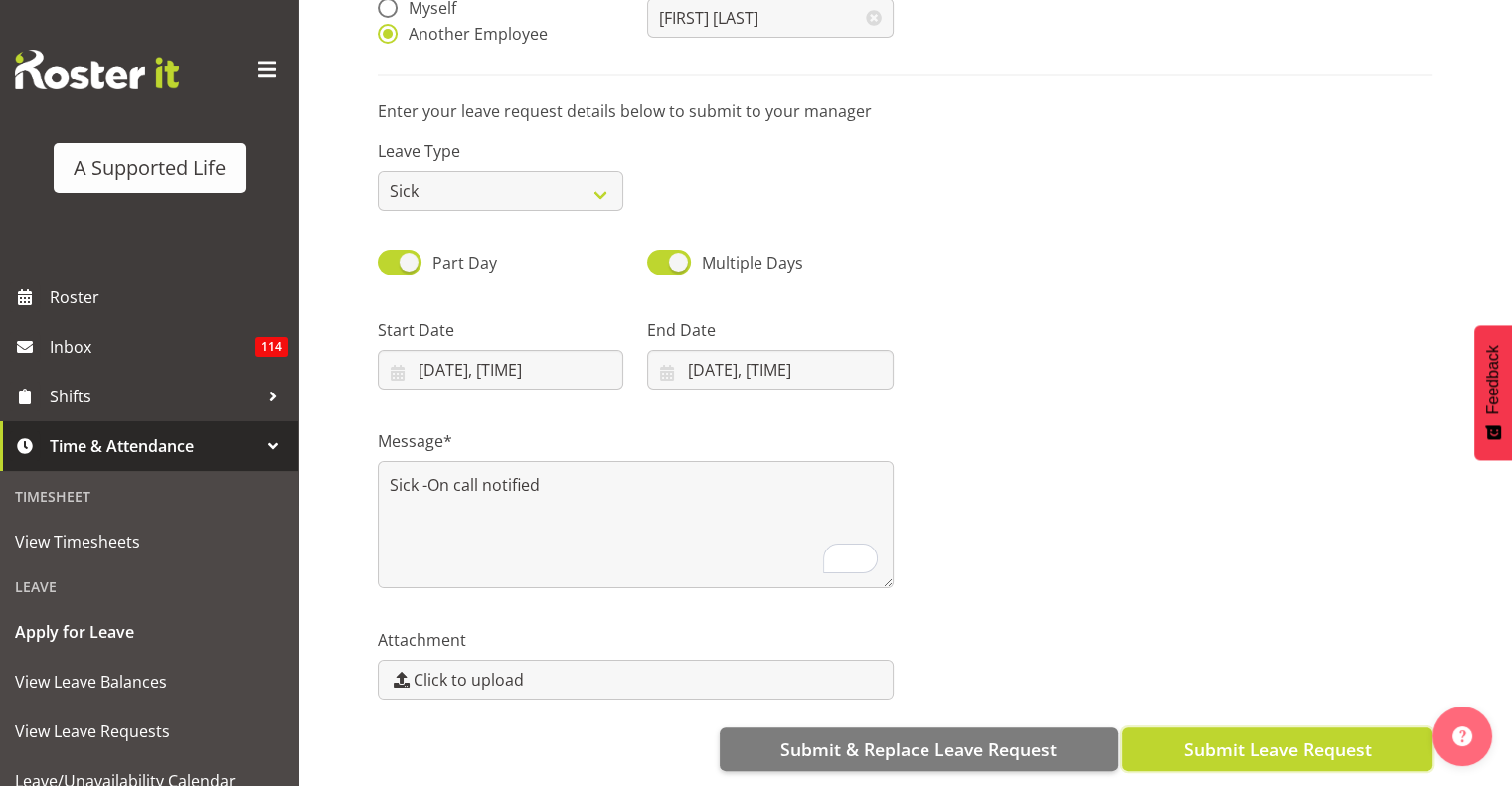 click on "Submit Leave Request" at bounding box center [1276, 749] 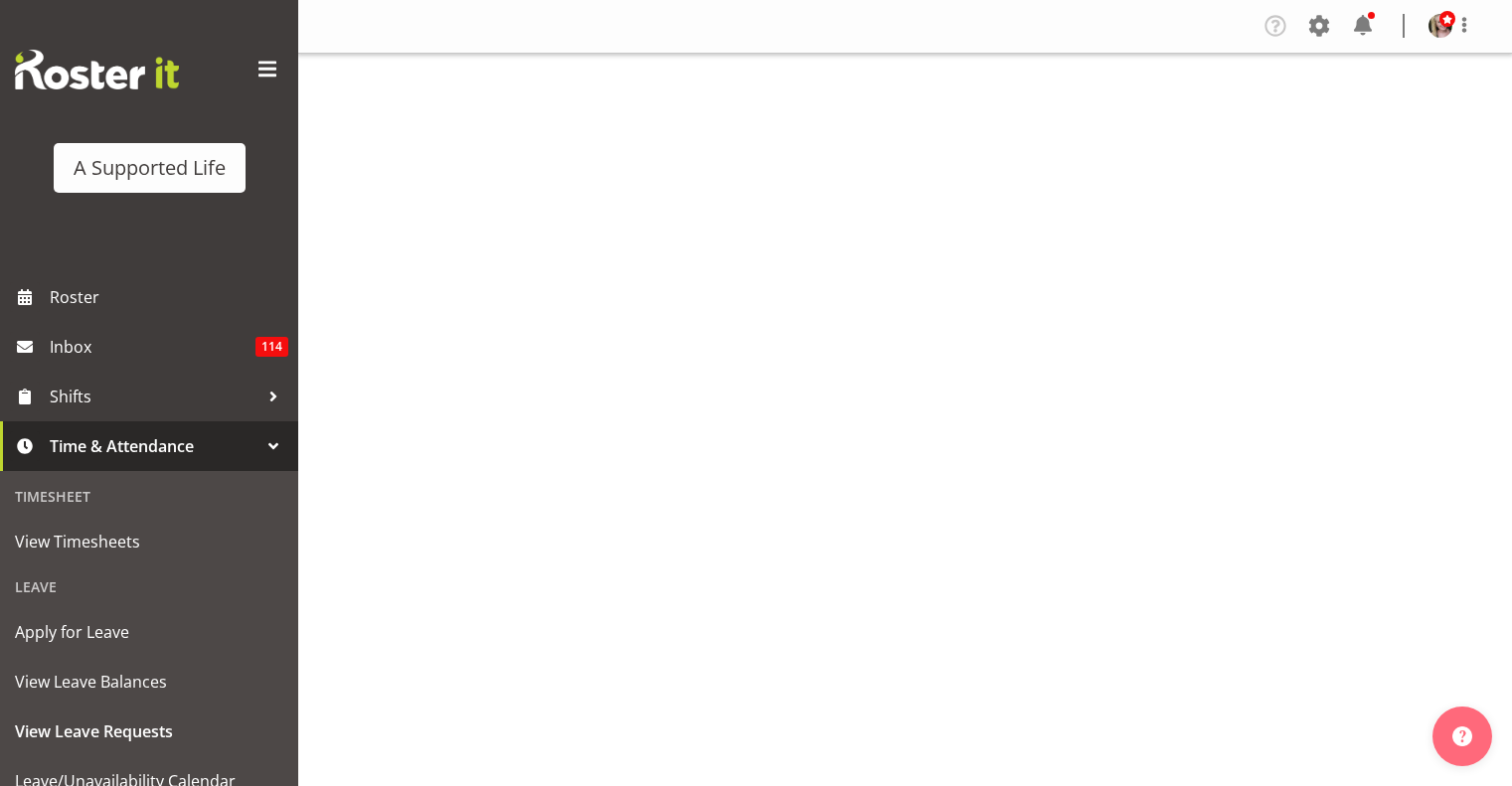 scroll, scrollTop: 0, scrollLeft: 0, axis: both 